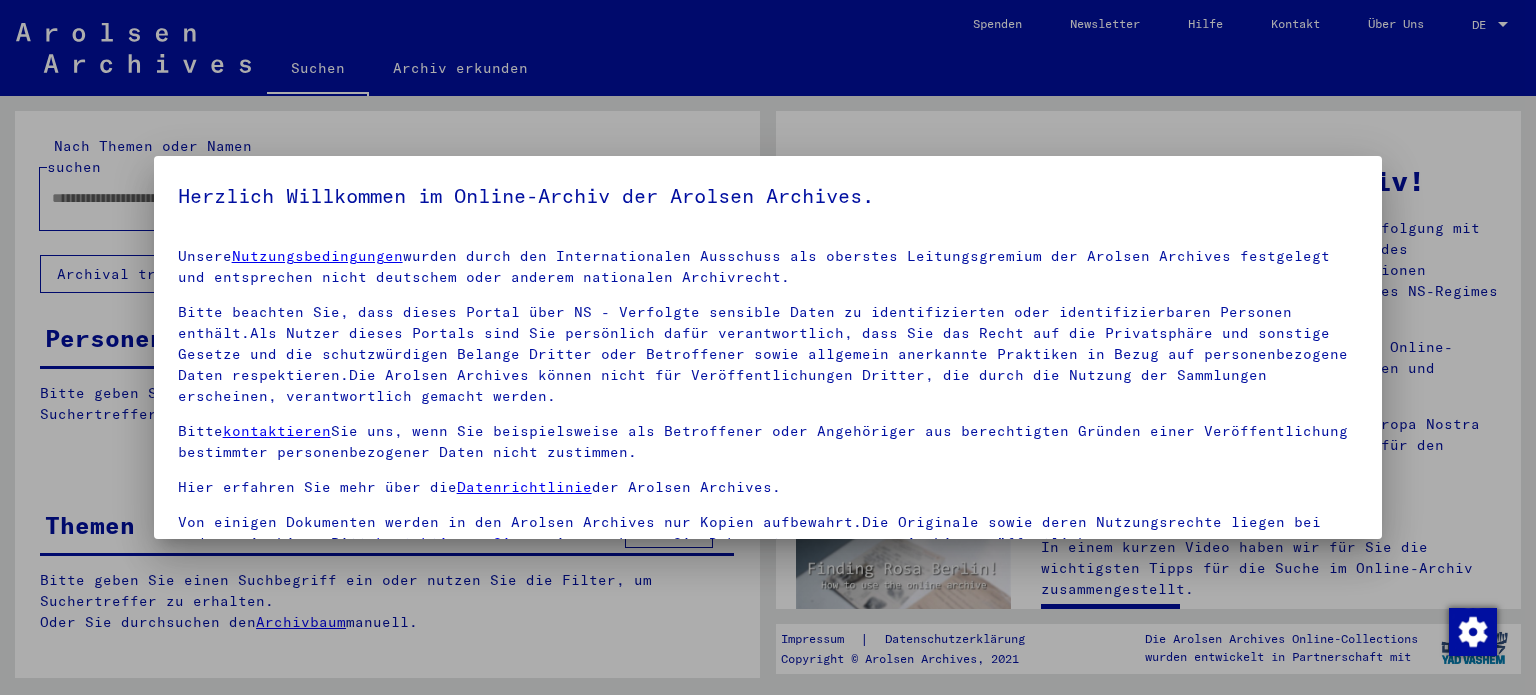 scroll, scrollTop: 0, scrollLeft: 0, axis: both 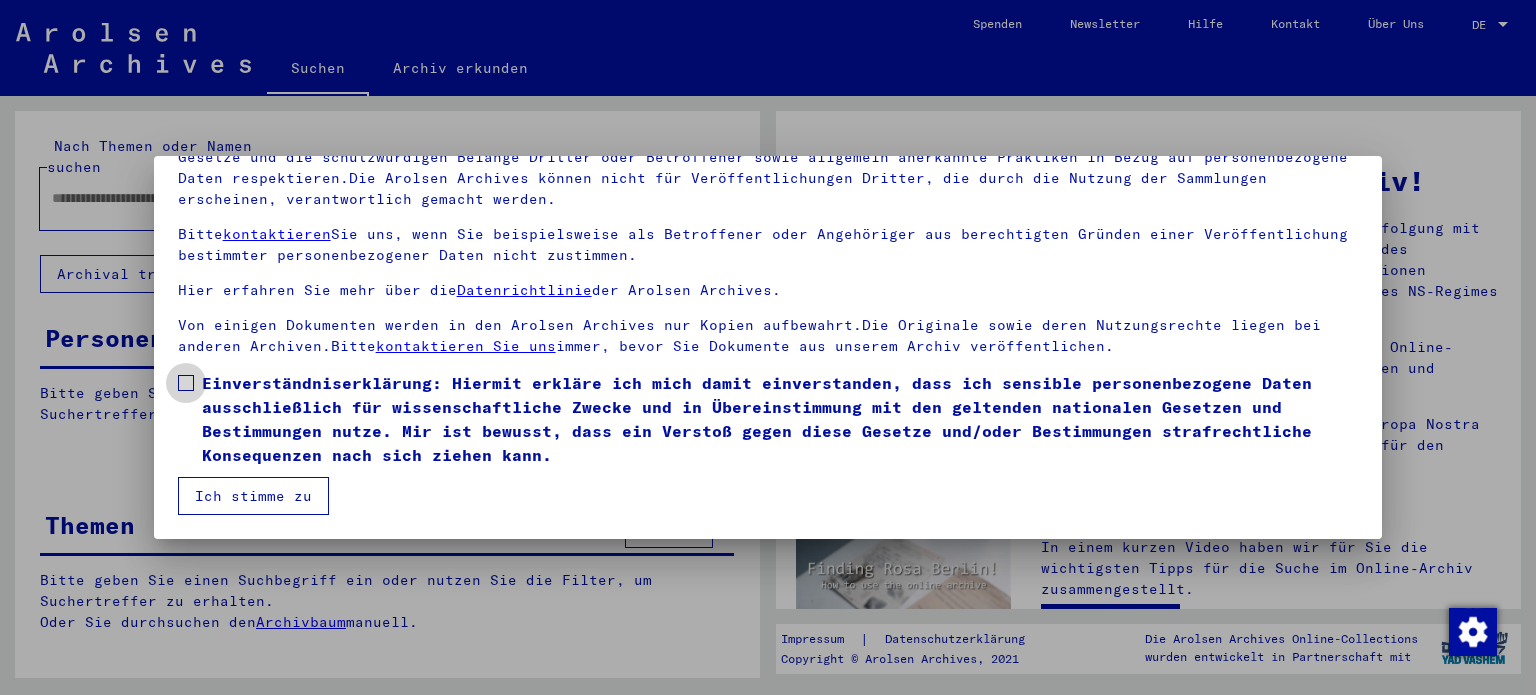 click at bounding box center (186, 383) 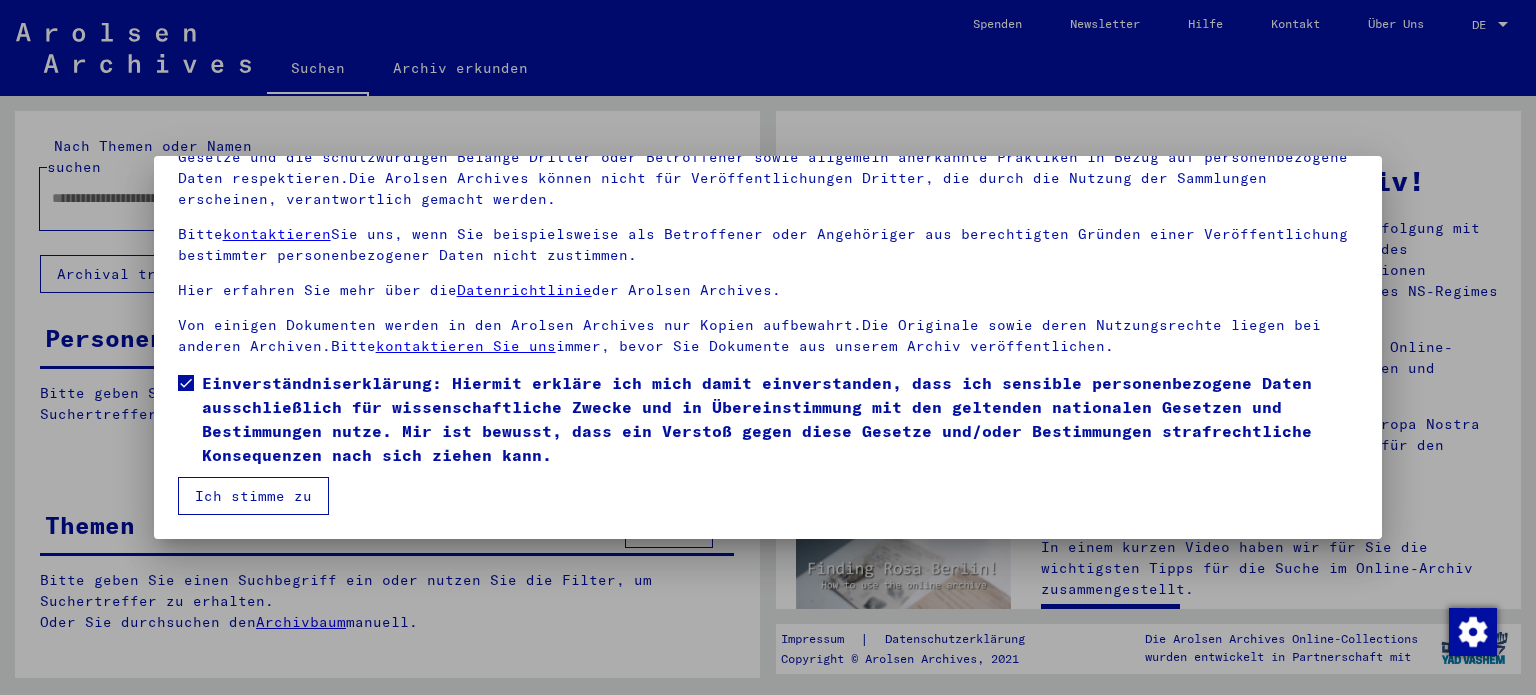 click on "Ich stimme zu" at bounding box center [253, 496] 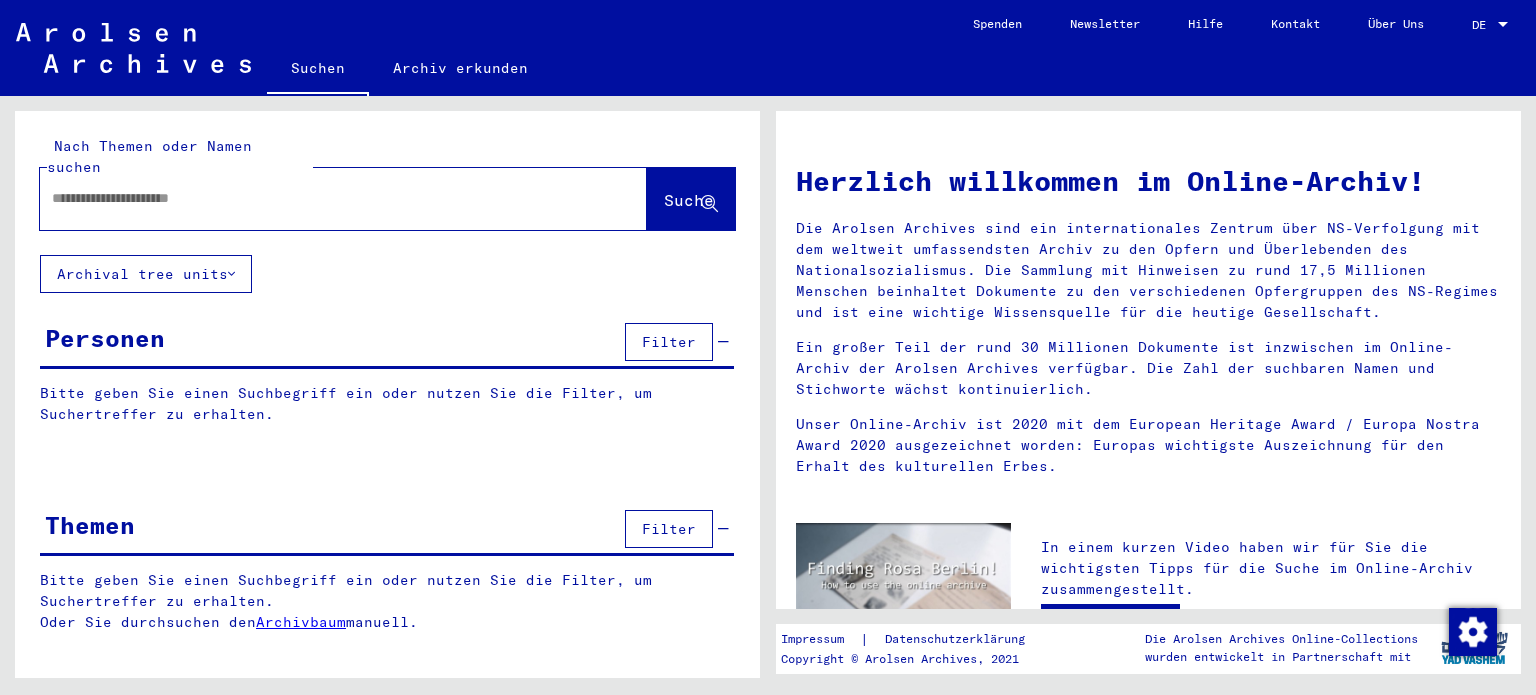 click at bounding box center (319, 198) 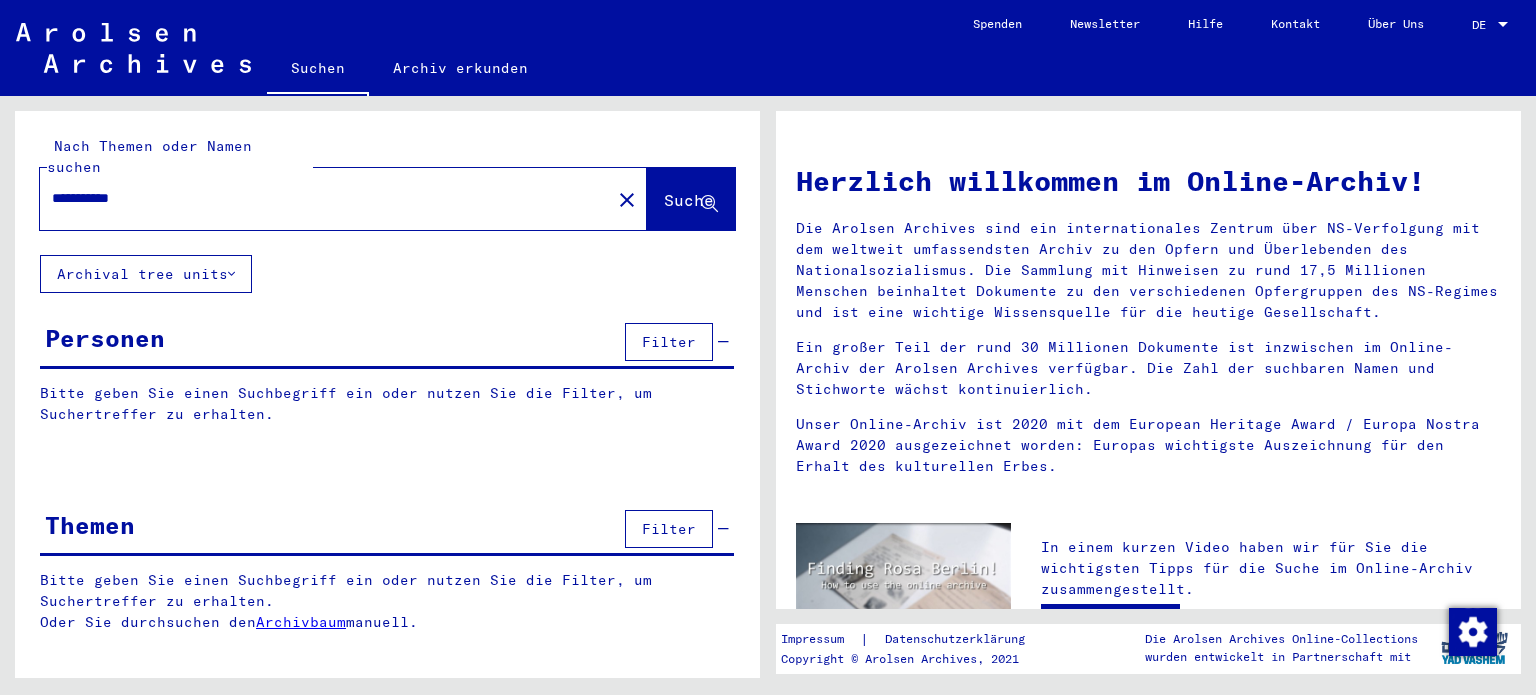 type on "**********" 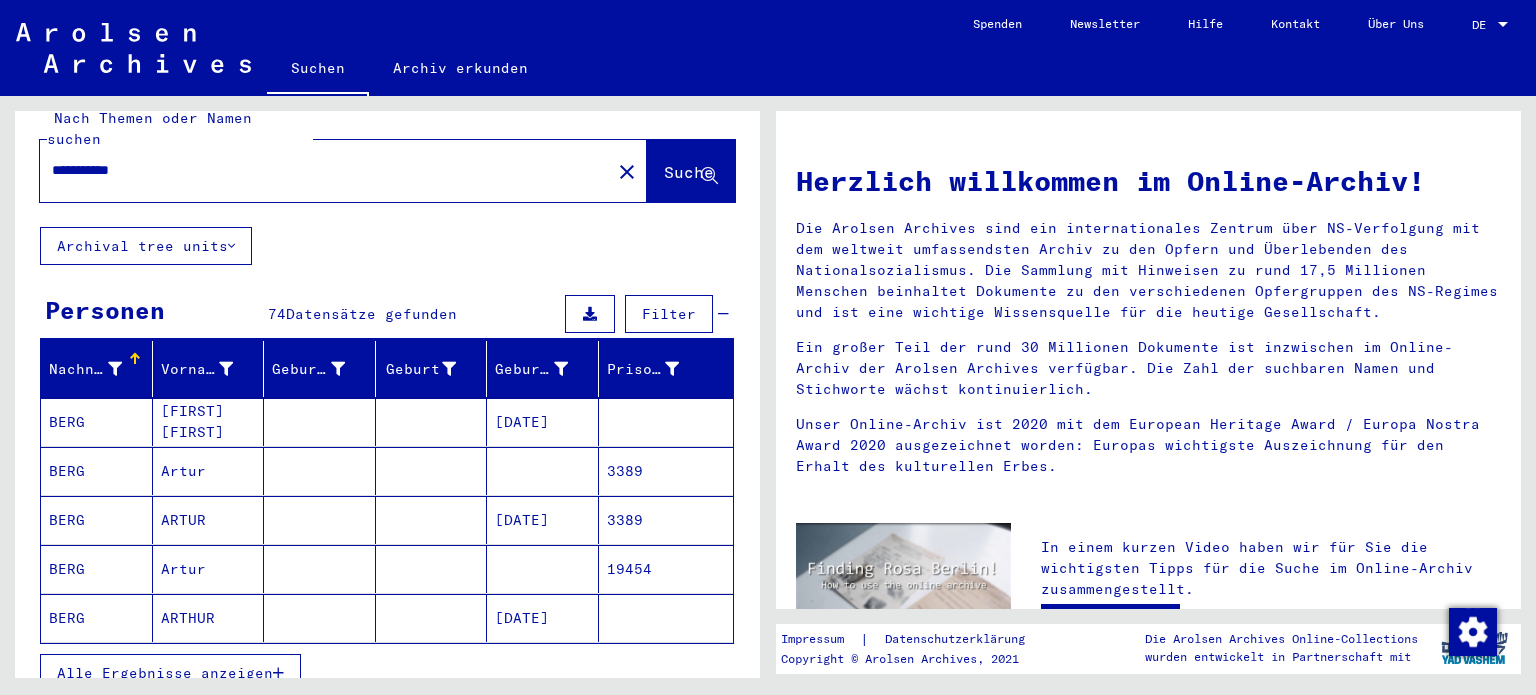 scroll, scrollTop: 118, scrollLeft: 0, axis: vertical 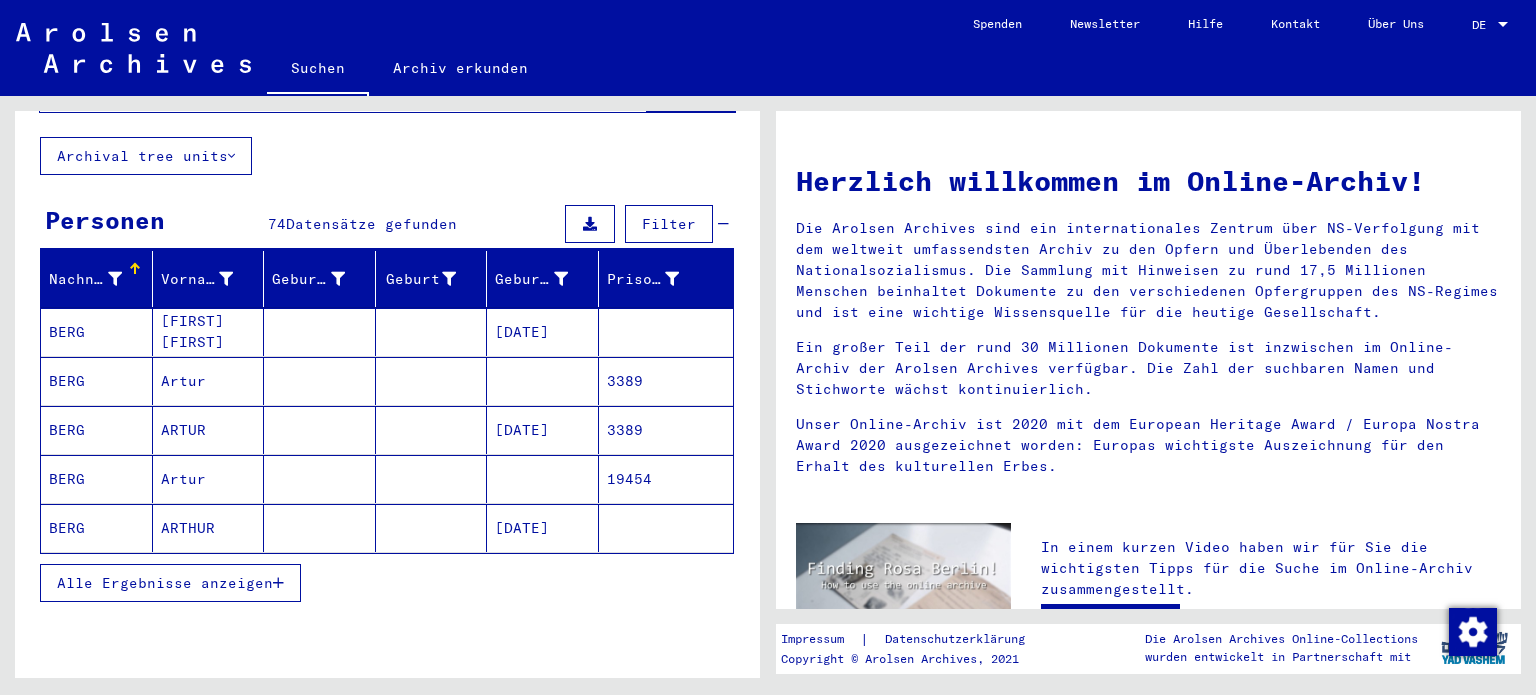 click on "Alle Ergebnisse anzeigen" at bounding box center [165, 583] 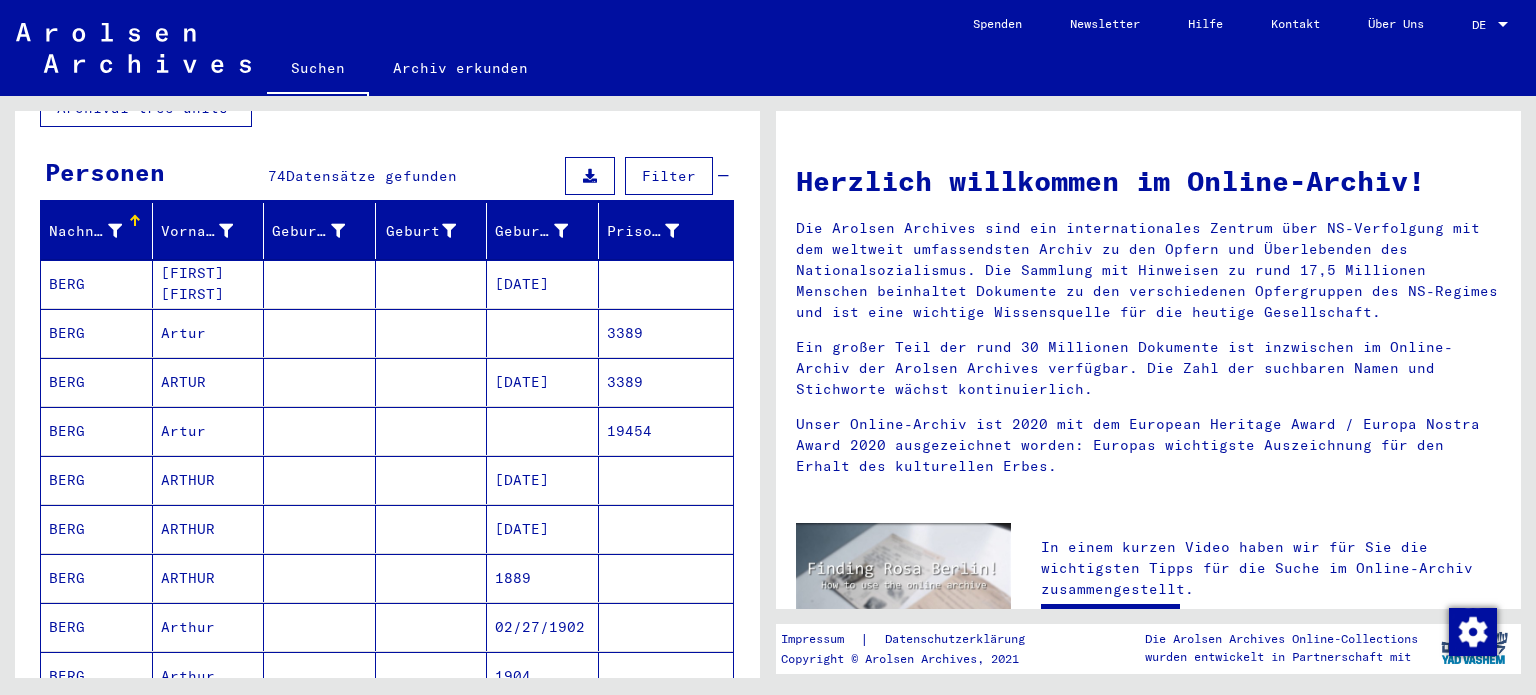 scroll, scrollTop: 211, scrollLeft: 0, axis: vertical 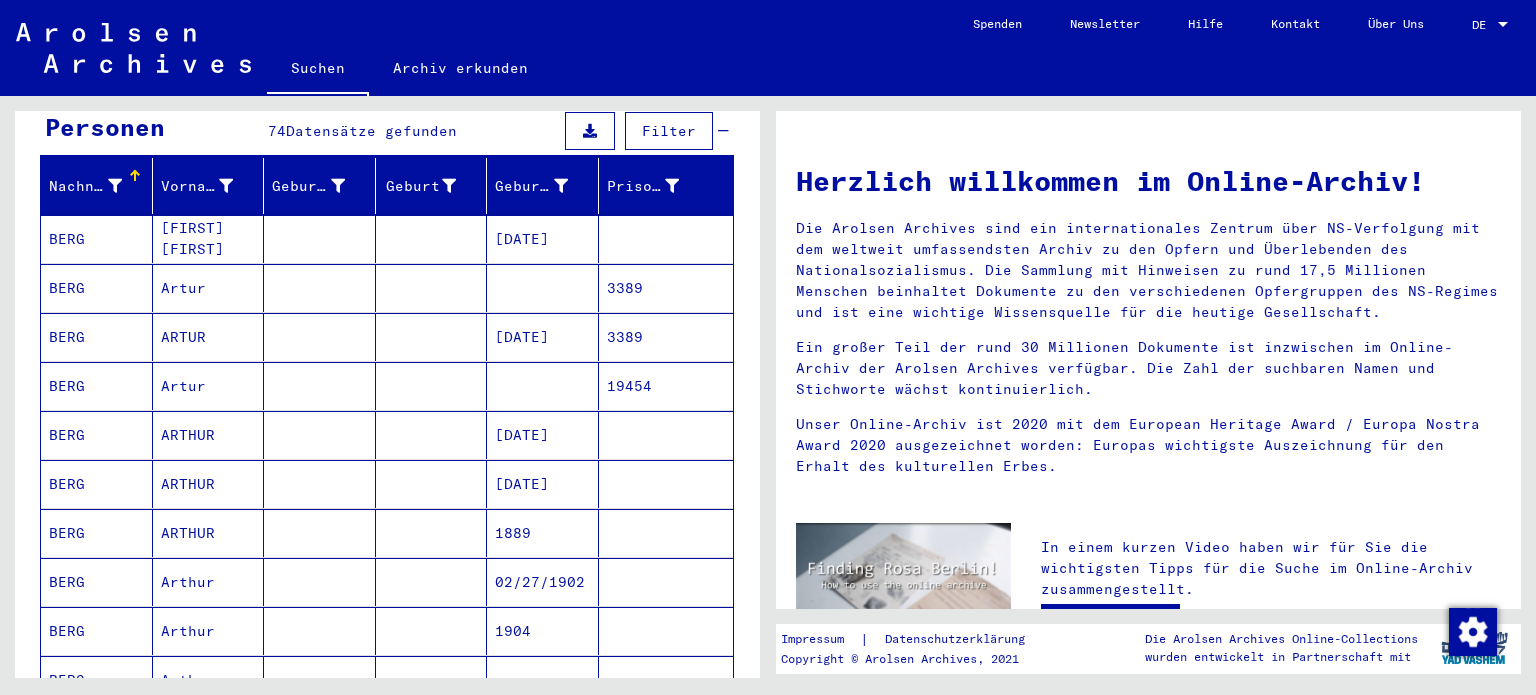 click at bounding box center [320, 582] 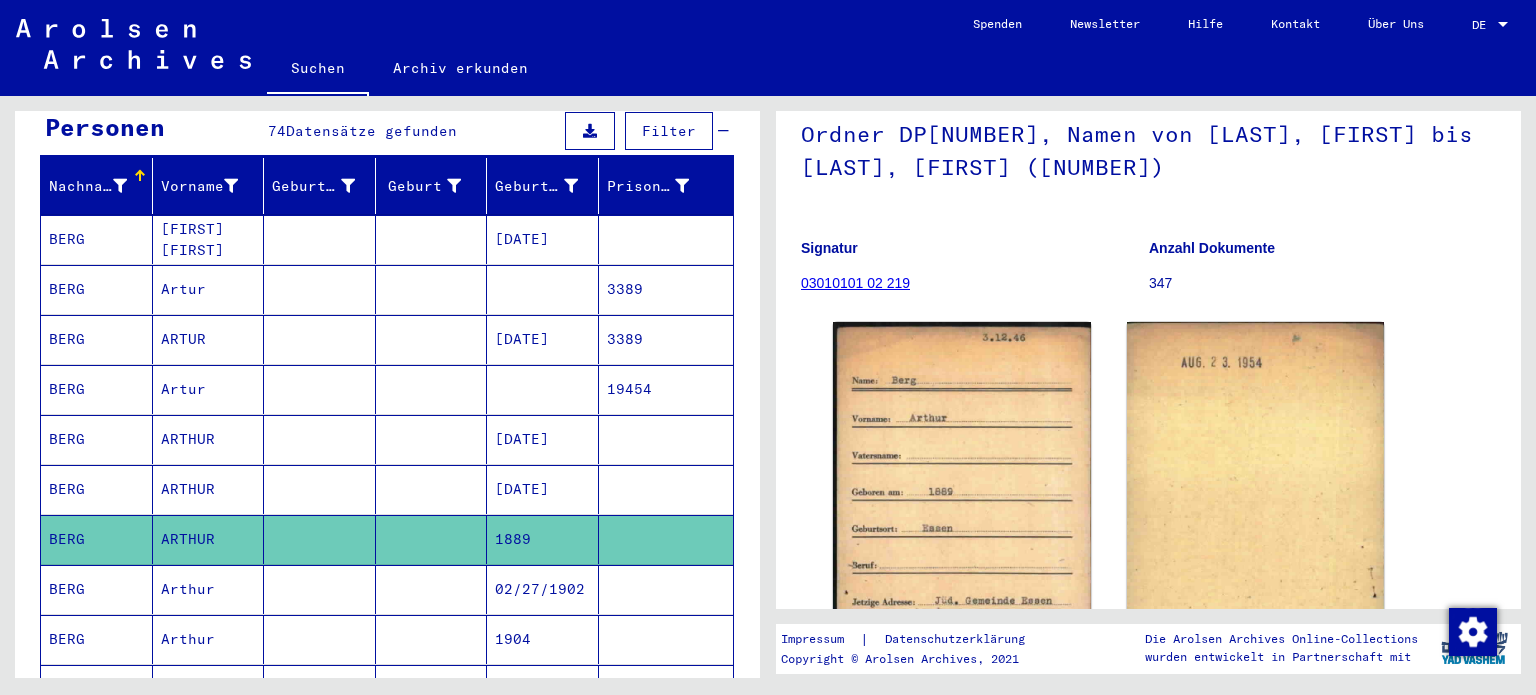 scroll, scrollTop: 287, scrollLeft: 0, axis: vertical 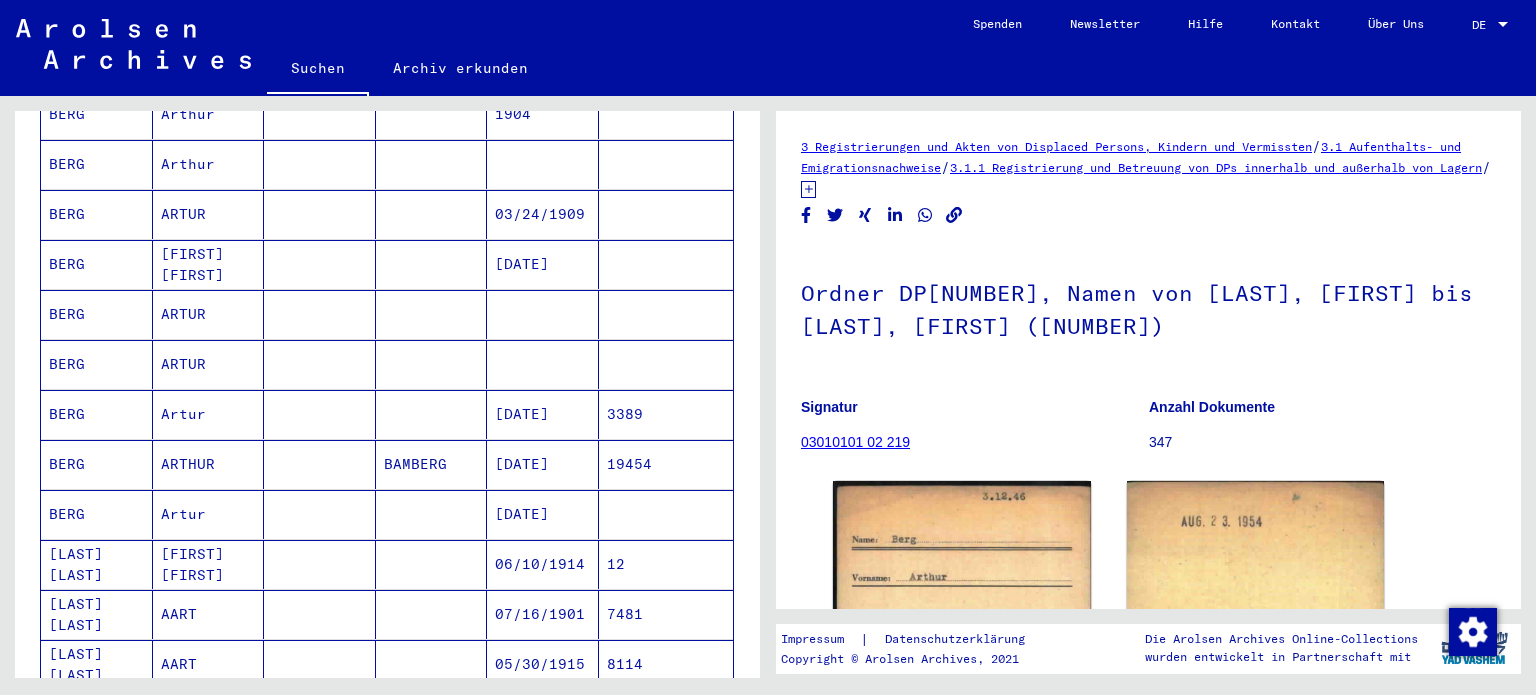 click at bounding box center [320, 514] 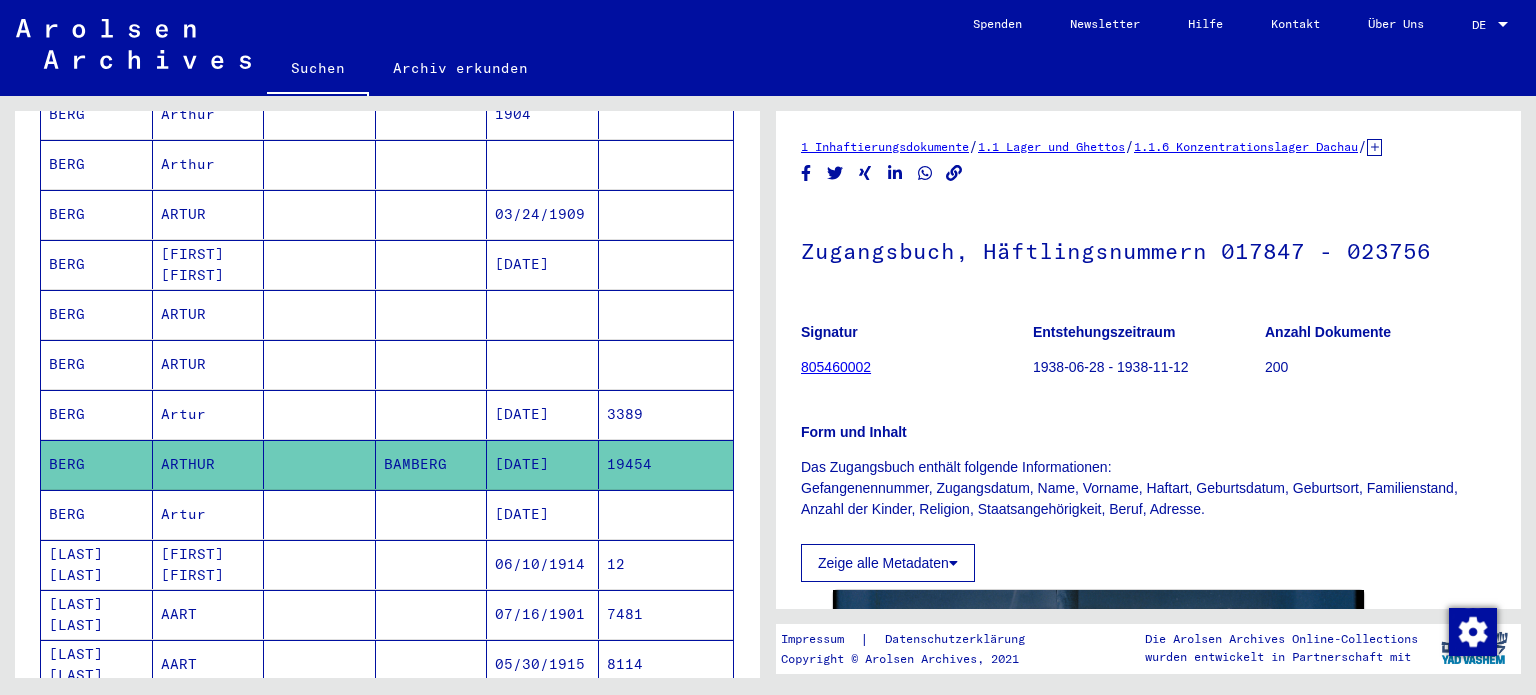 scroll, scrollTop: 0, scrollLeft: 0, axis: both 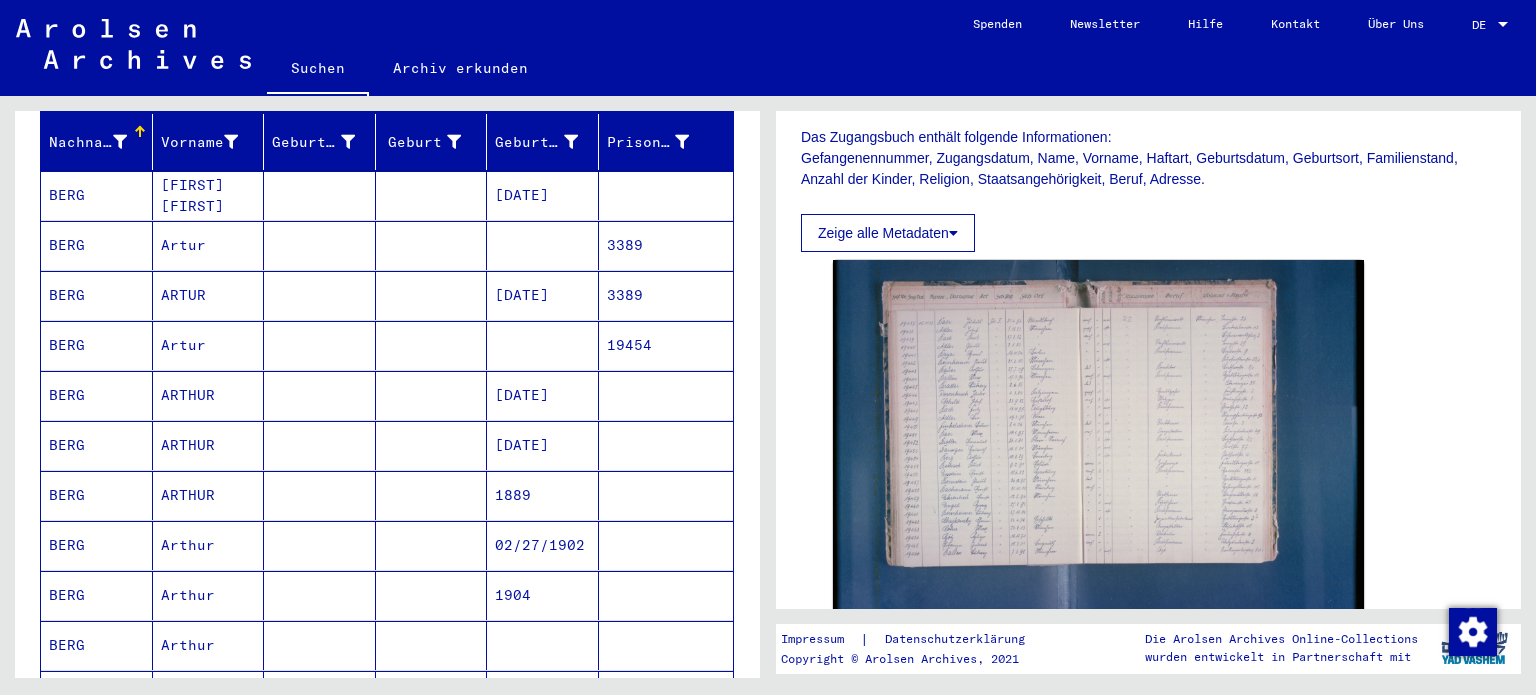click at bounding box center (432, 395) 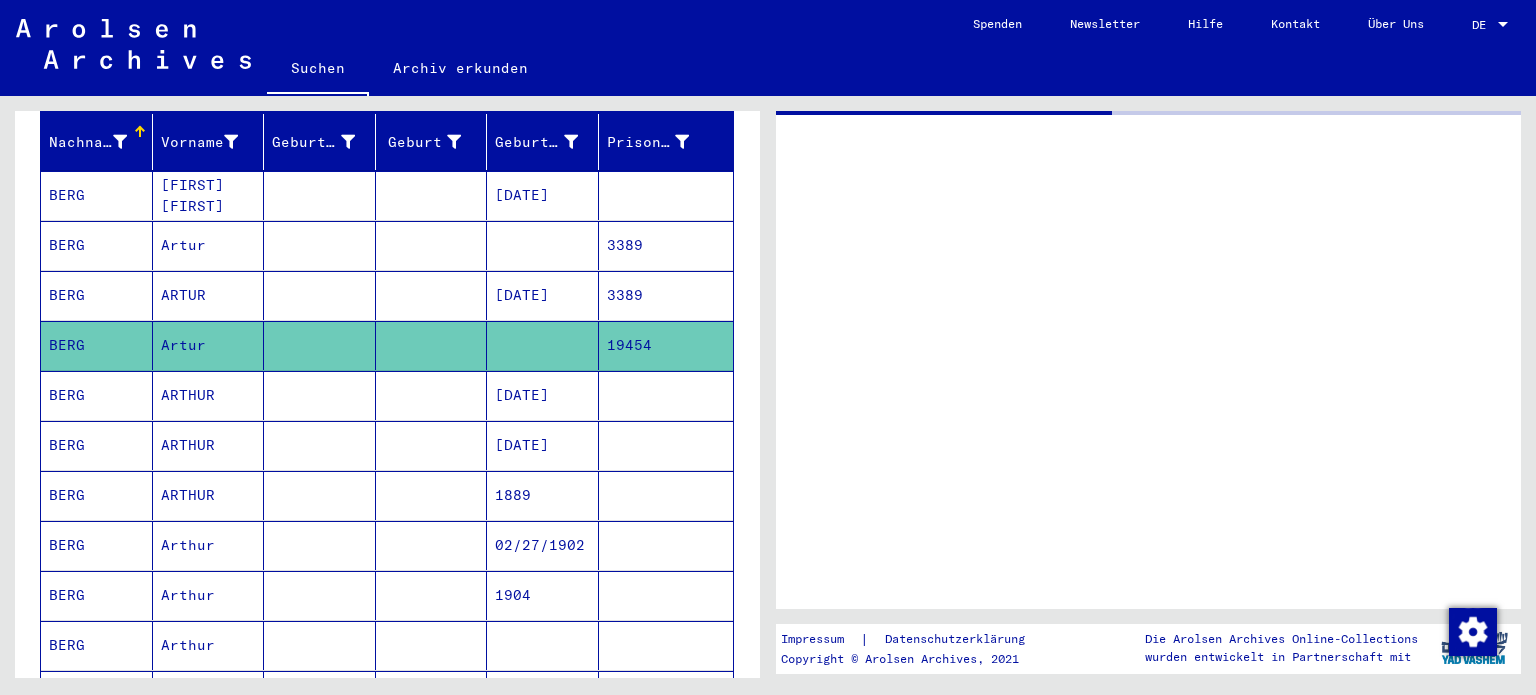 scroll, scrollTop: 0, scrollLeft: 0, axis: both 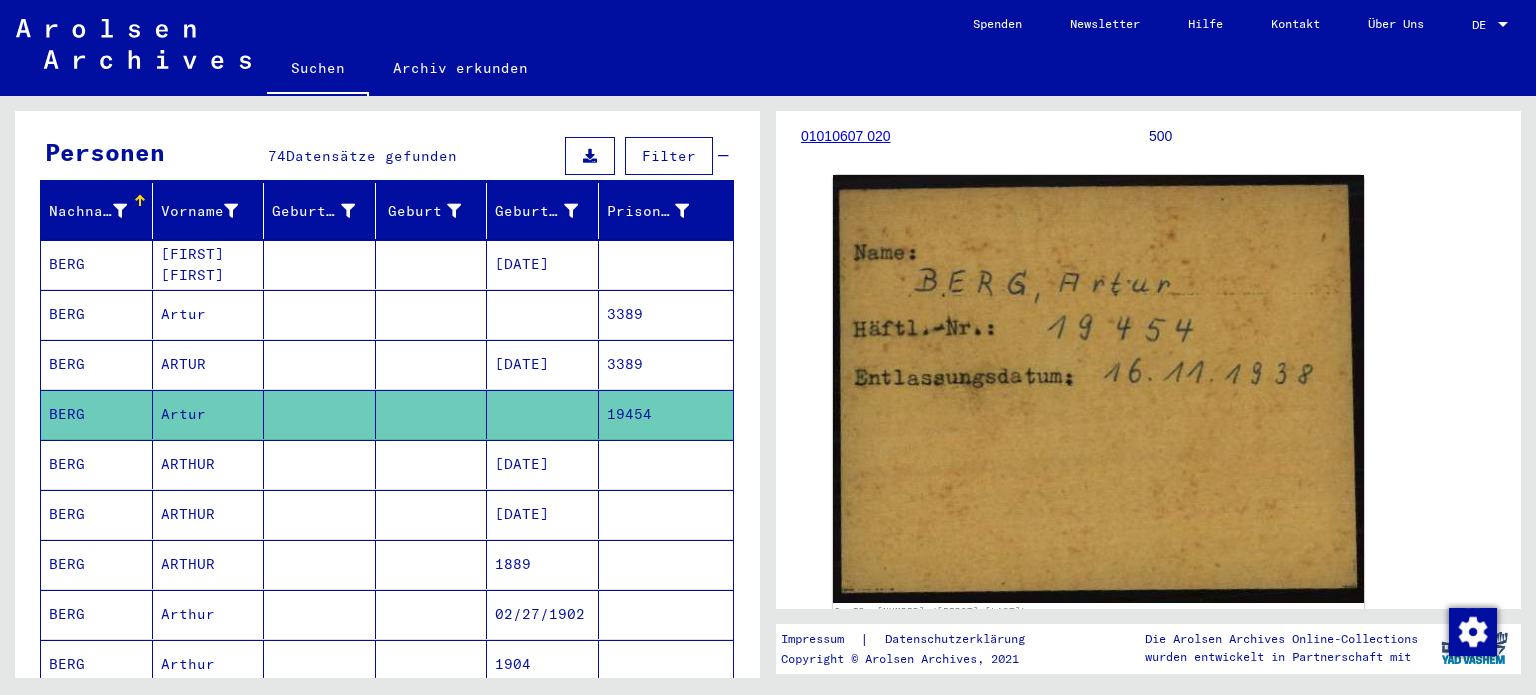 click at bounding box center [432, 514] 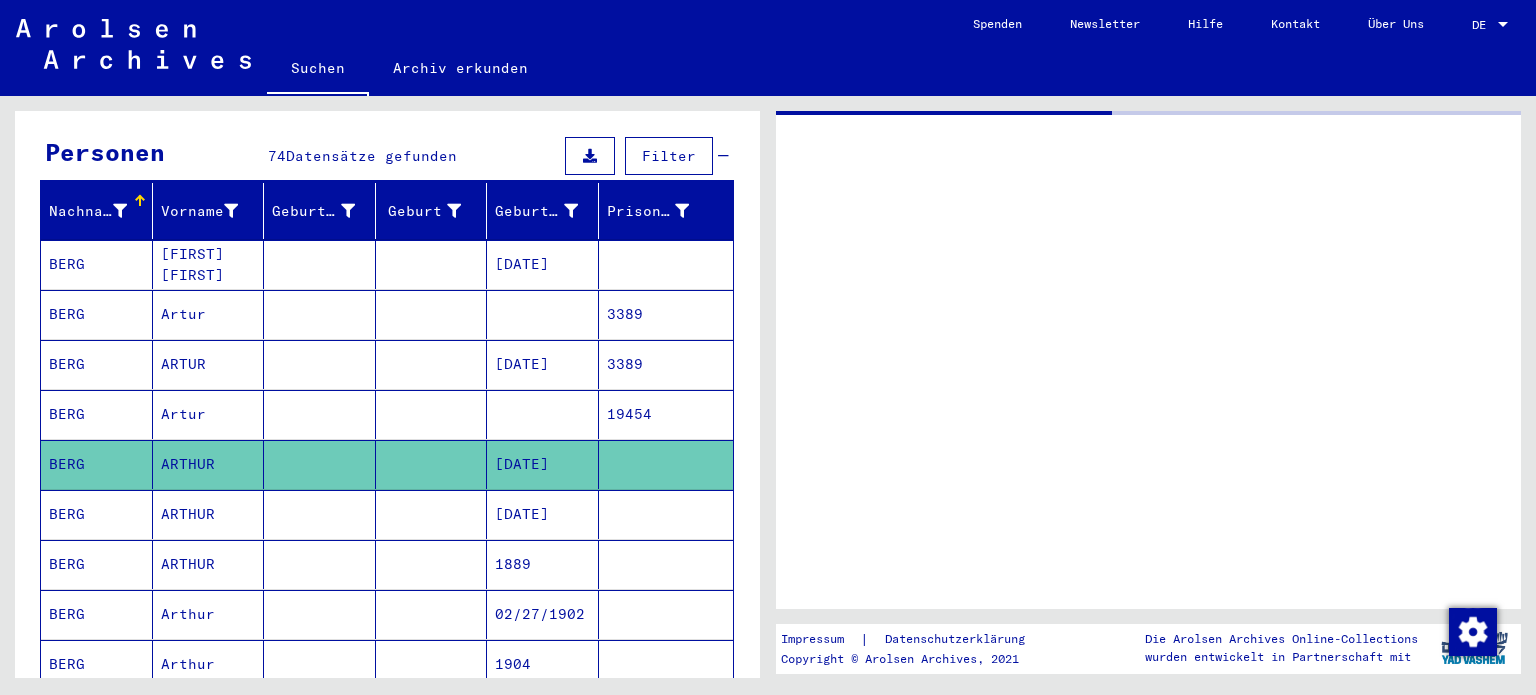 scroll, scrollTop: 0, scrollLeft: 0, axis: both 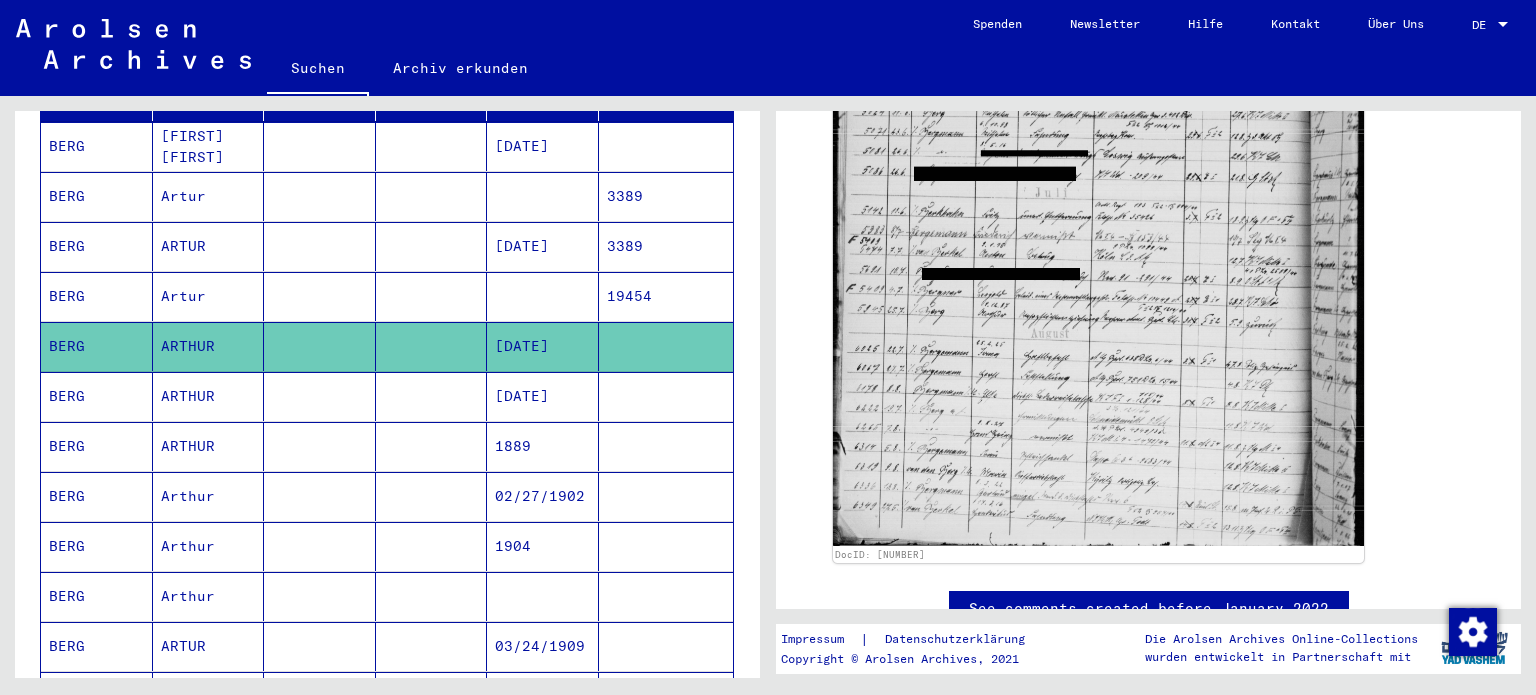 click on "[DATE]" at bounding box center (543, 446) 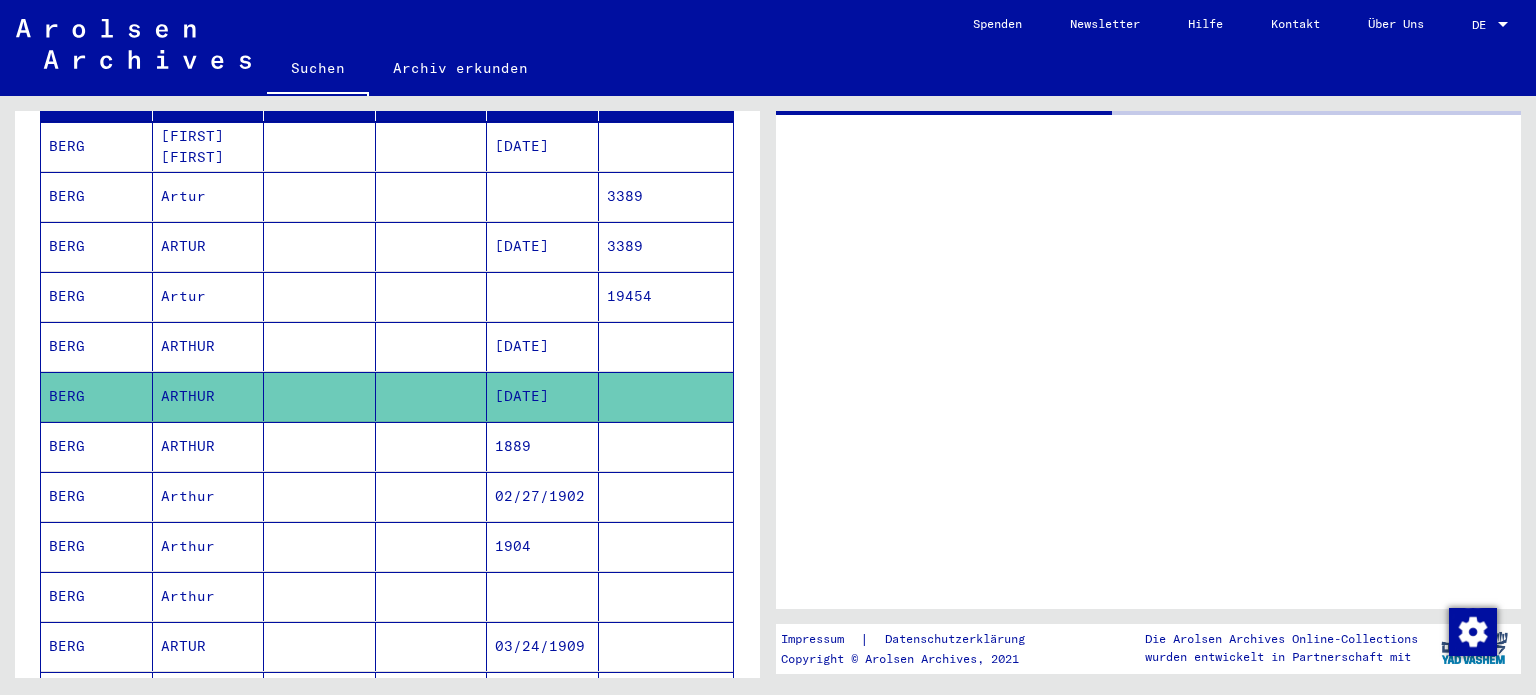 scroll, scrollTop: 0, scrollLeft: 0, axis: both 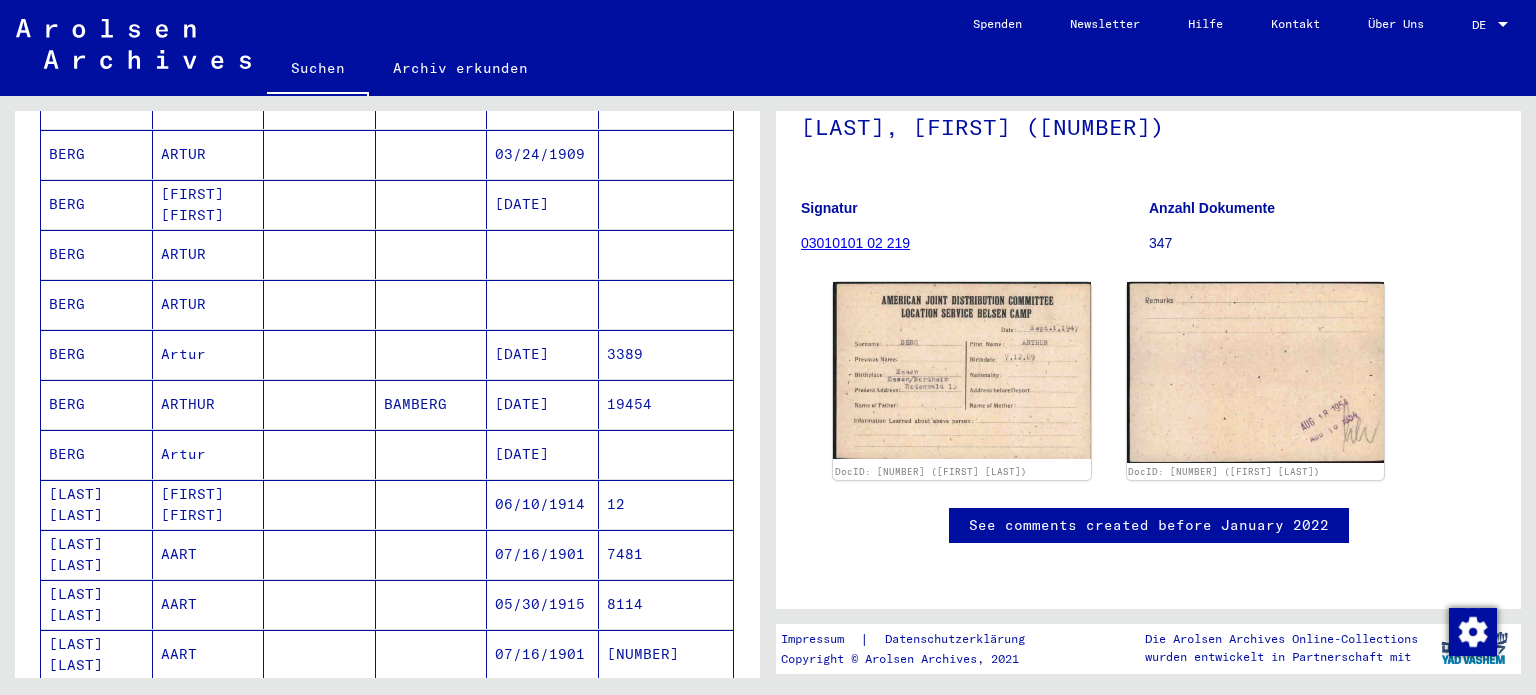 click at bounding box center (432, 354) 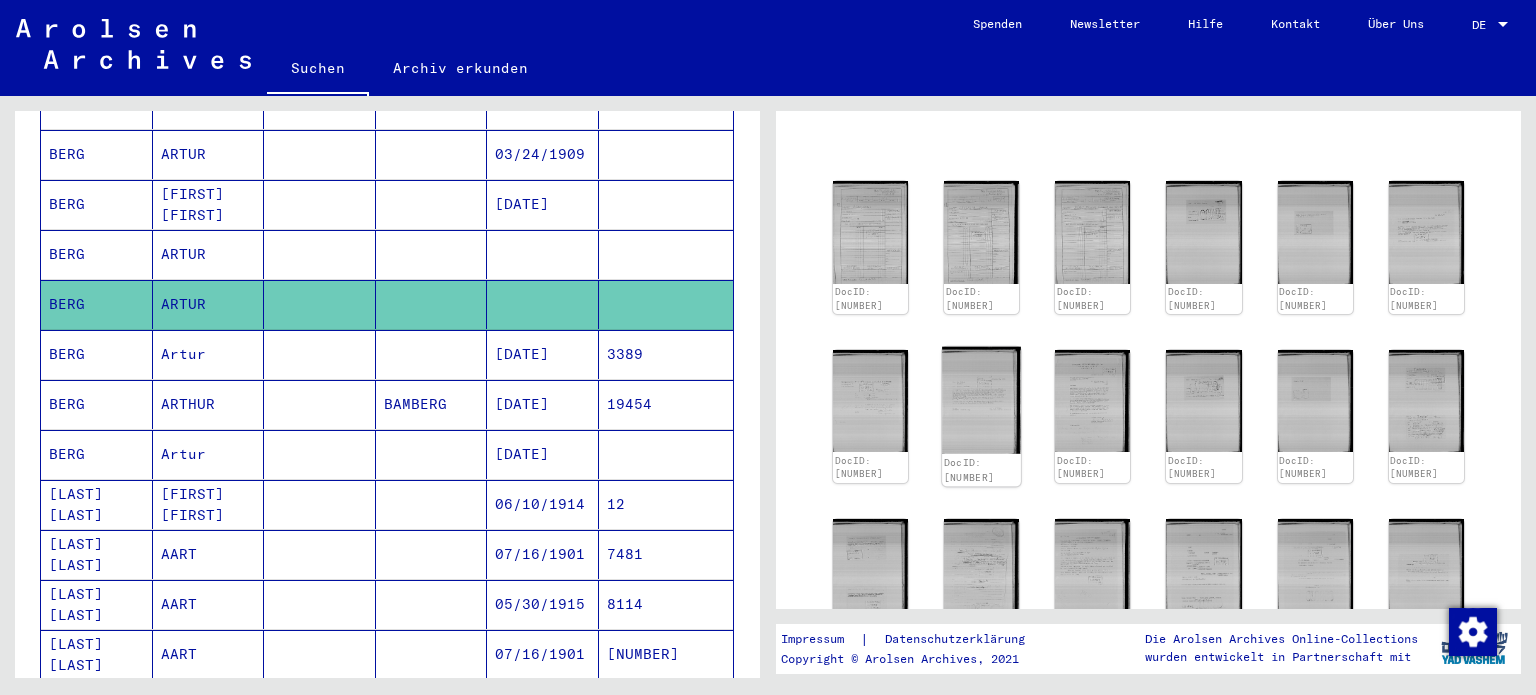 scroll 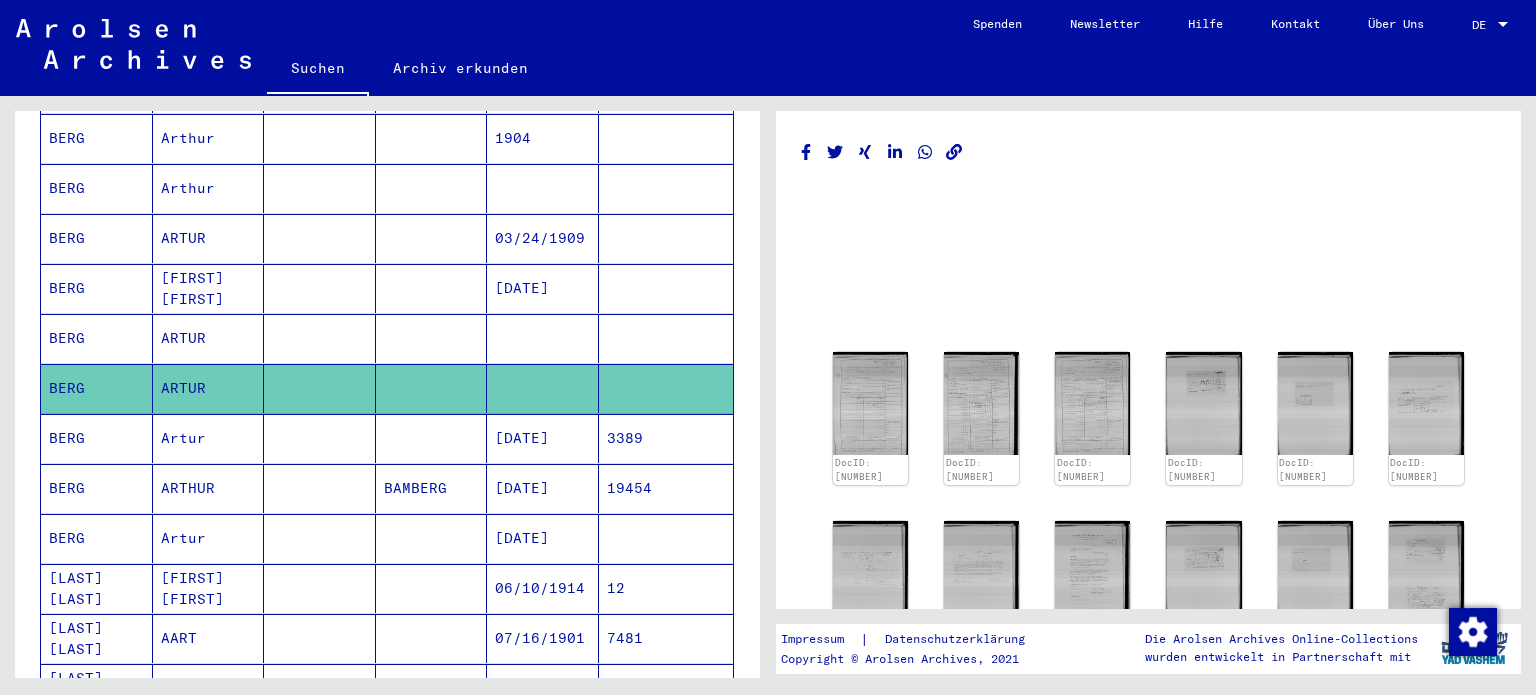click at bounding box center [543, 388] 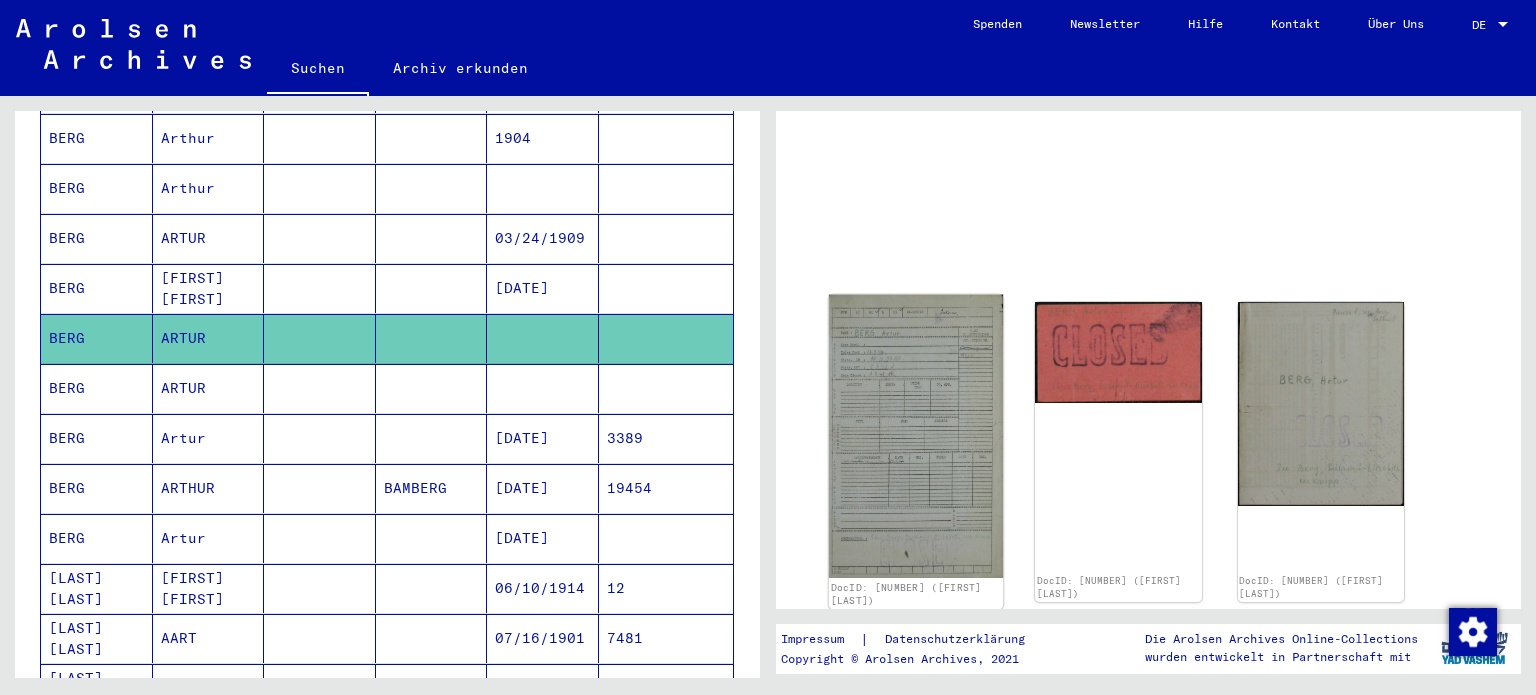 click 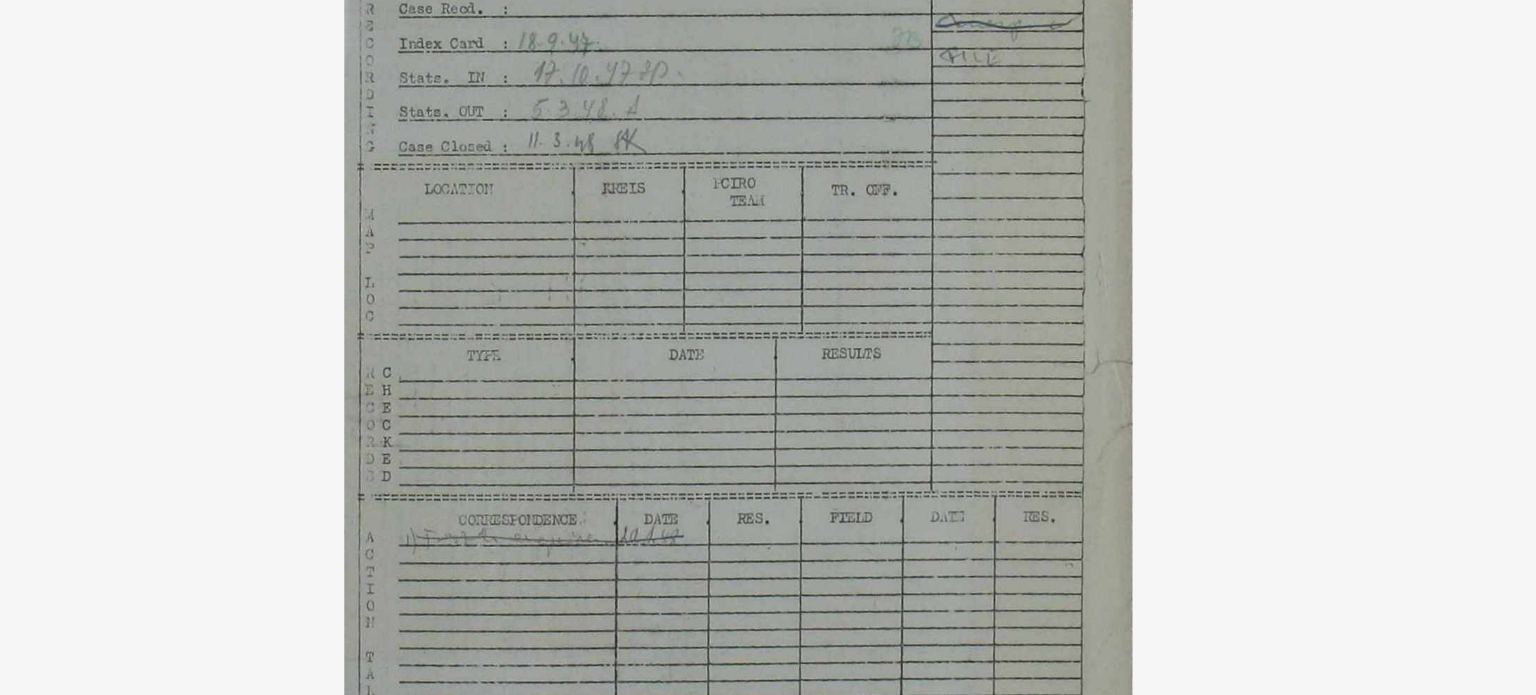 drag, startPoint x: 753, startPoint y: 203, endPoint x: 764, endPoint y: 274, distance: 71.84706 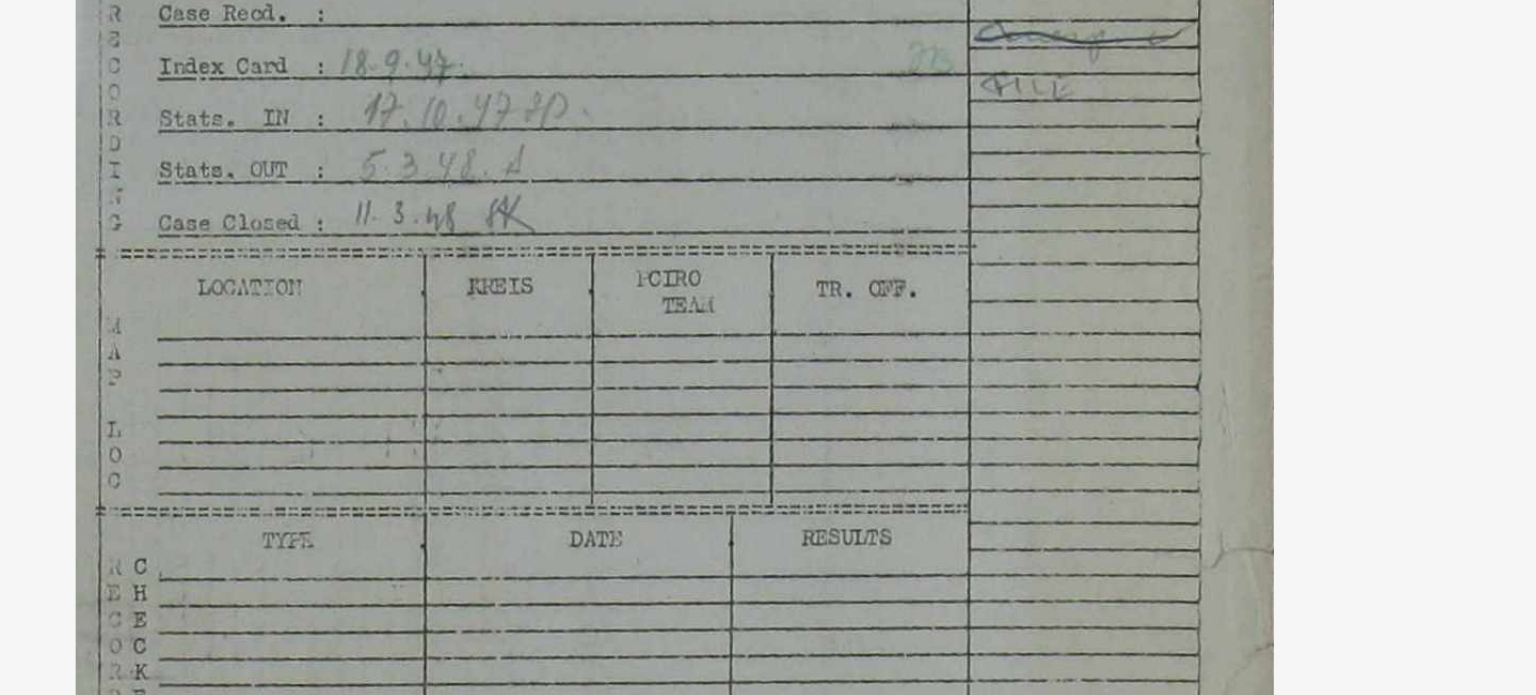 click at bounding box center (768, 297) 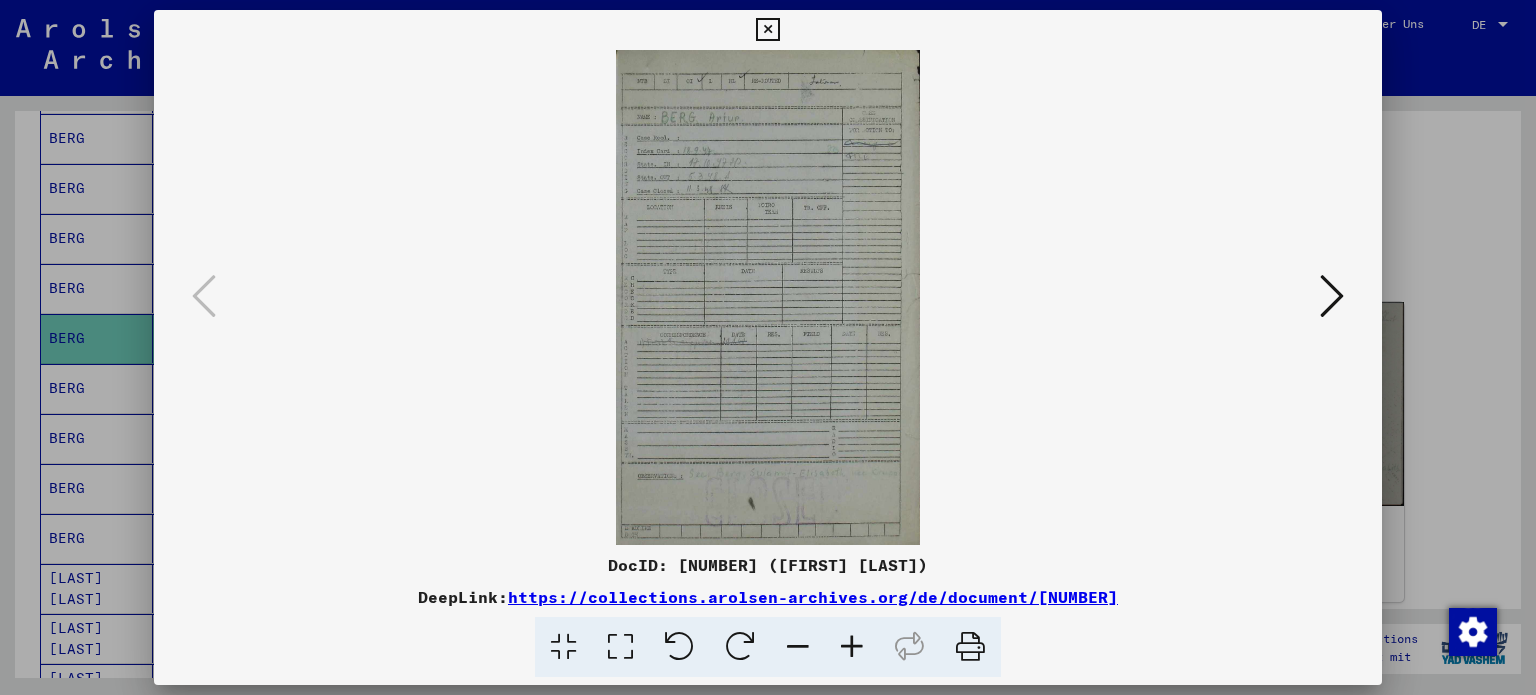 click at bounding box center [1332, 296] 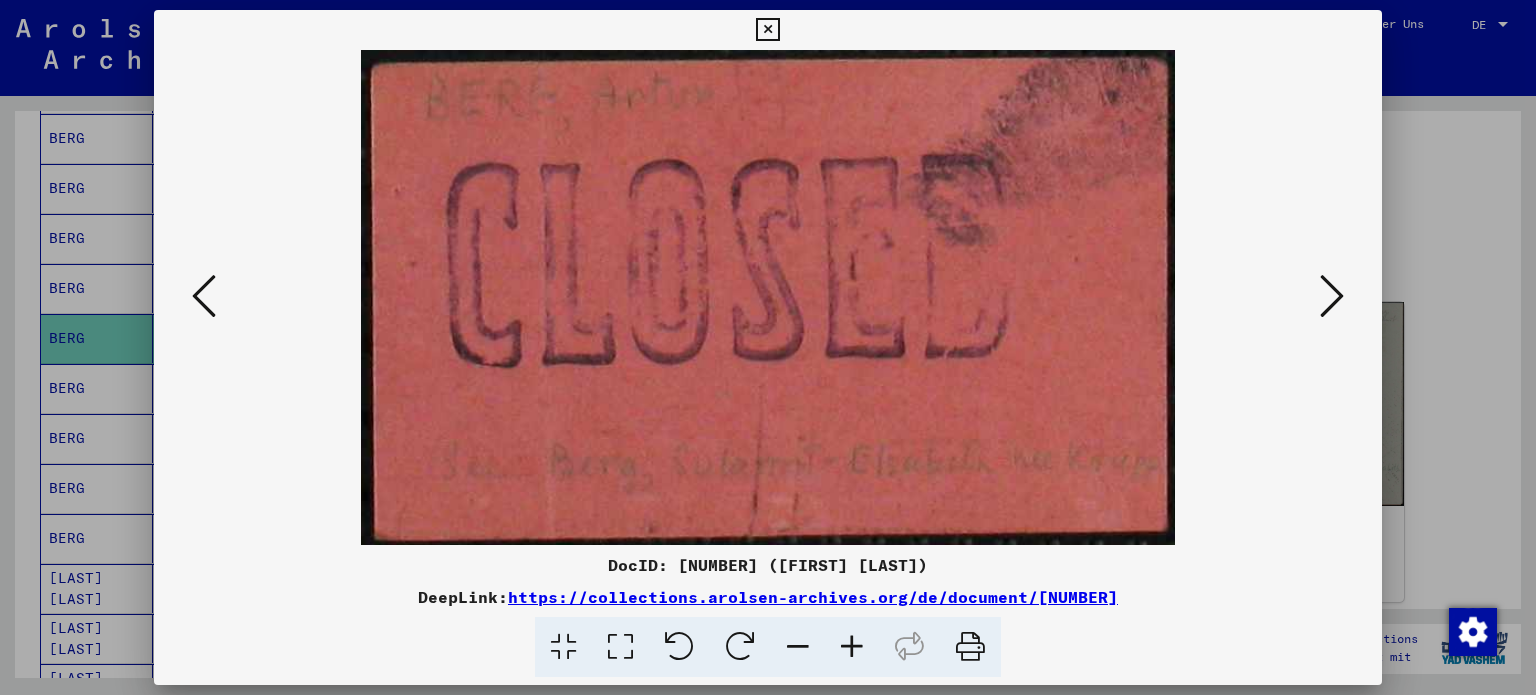 click at bounding box center [1332, 296] 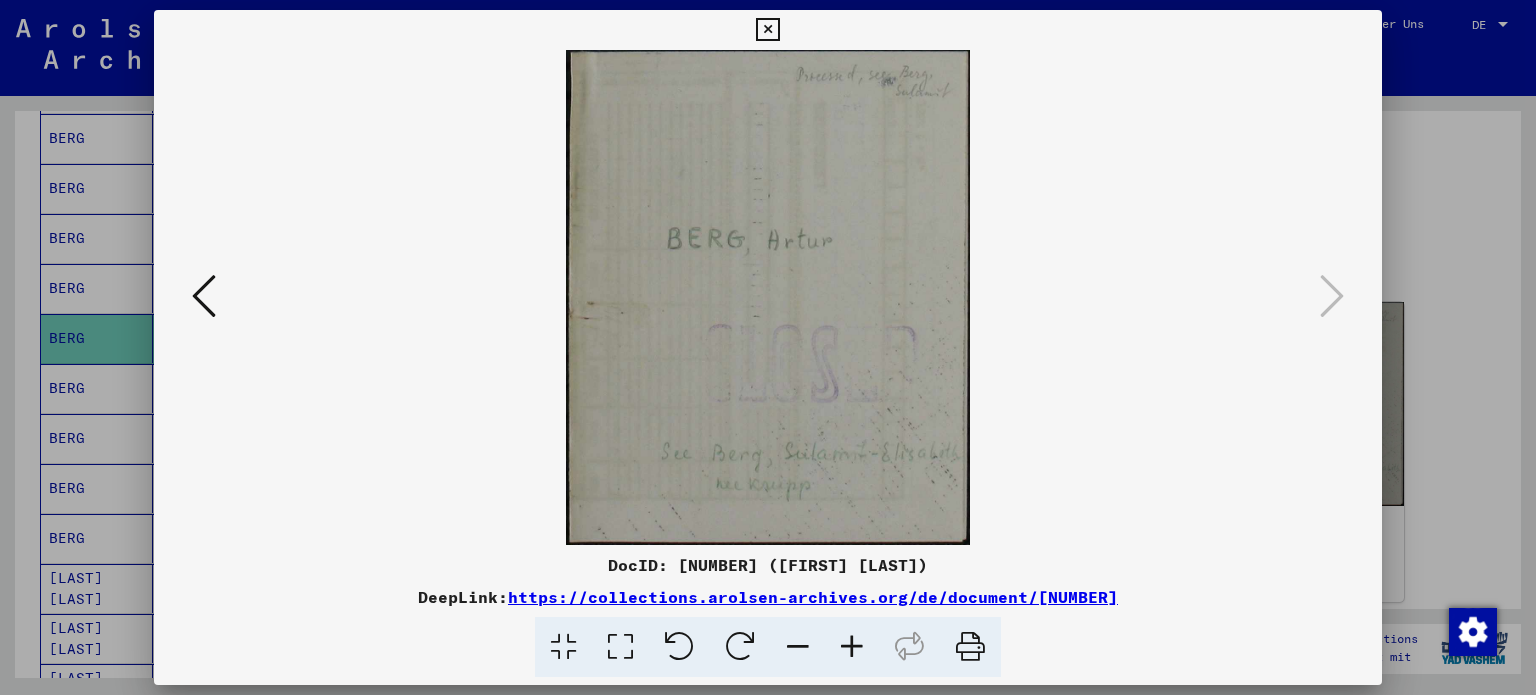 click at bounding box center (767, 30) 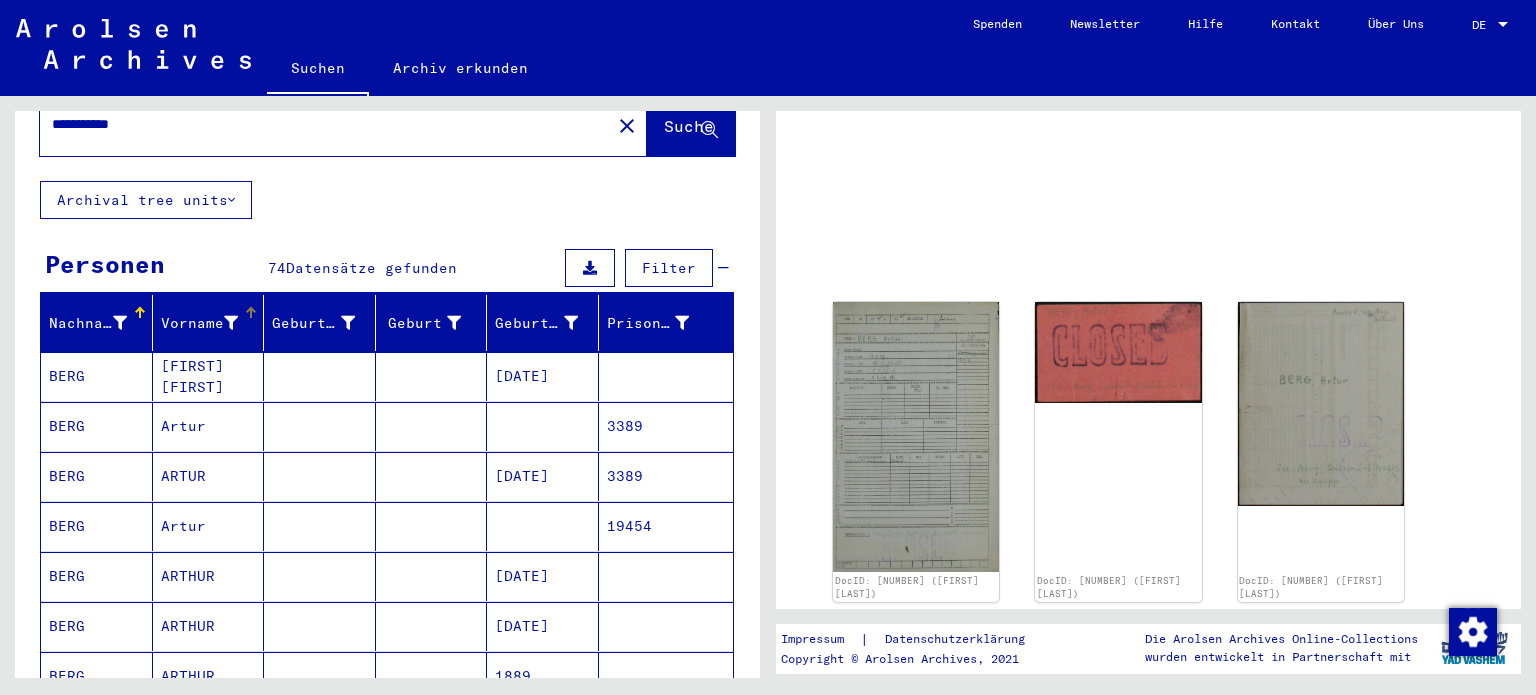 scroll, scrollTop: 84, scrollLeft: 0, axis: vertical 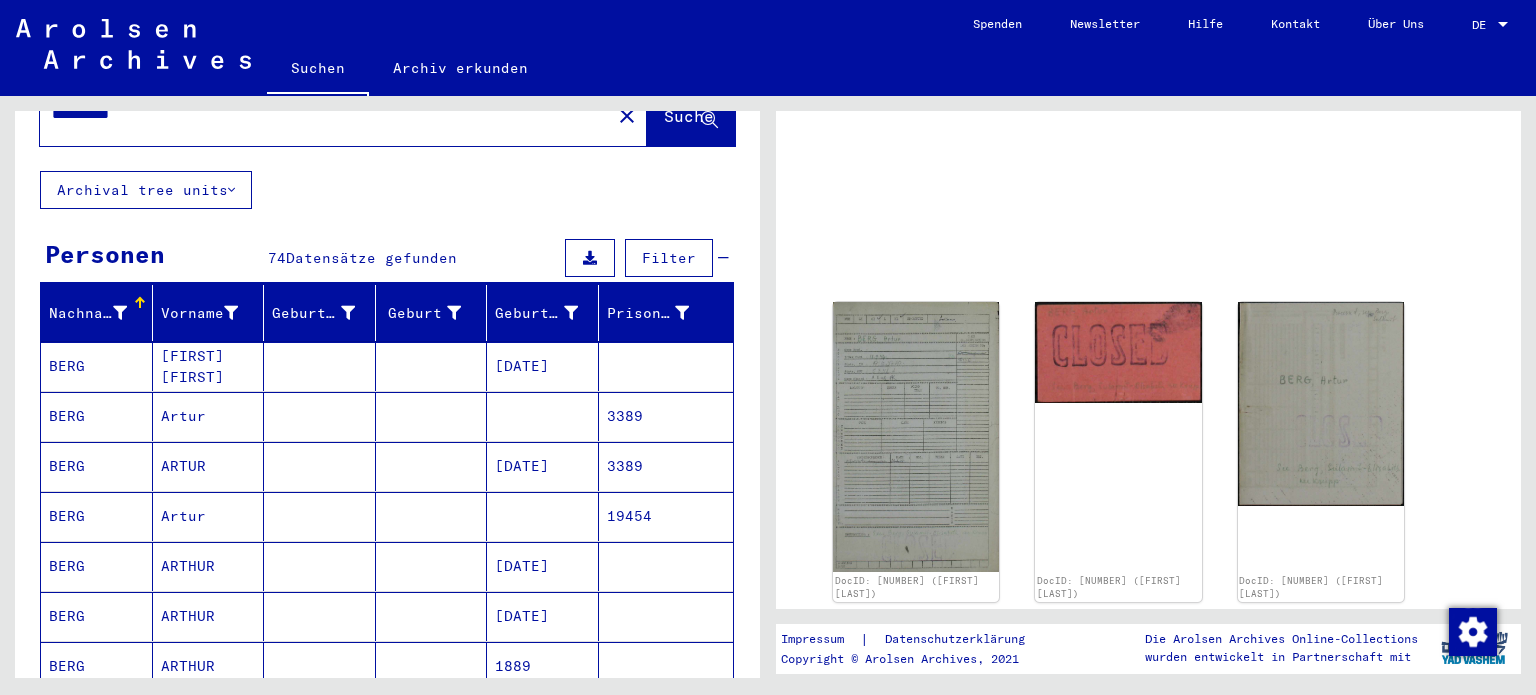 click at bounding box center (320, 466) 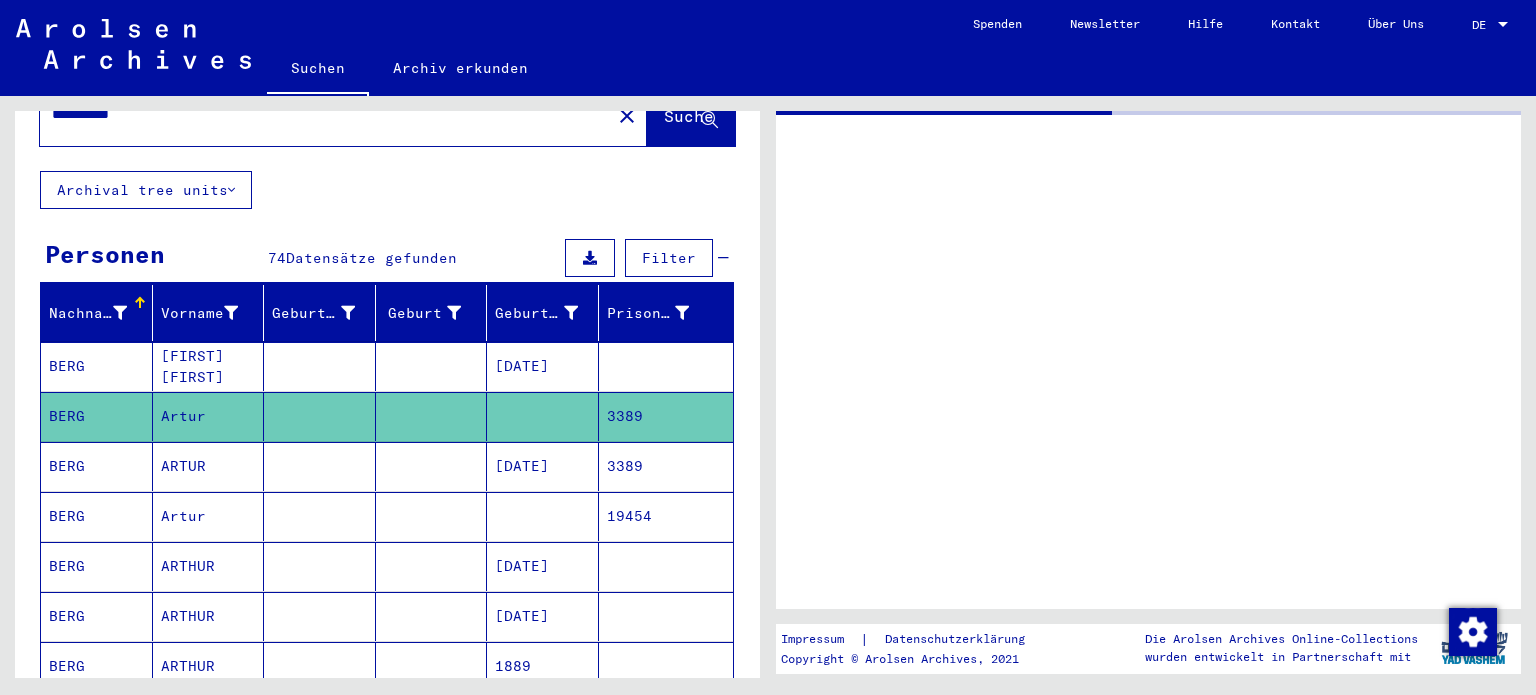 scroll, scrollTop: 0, scrollLeft: 0, axis: both 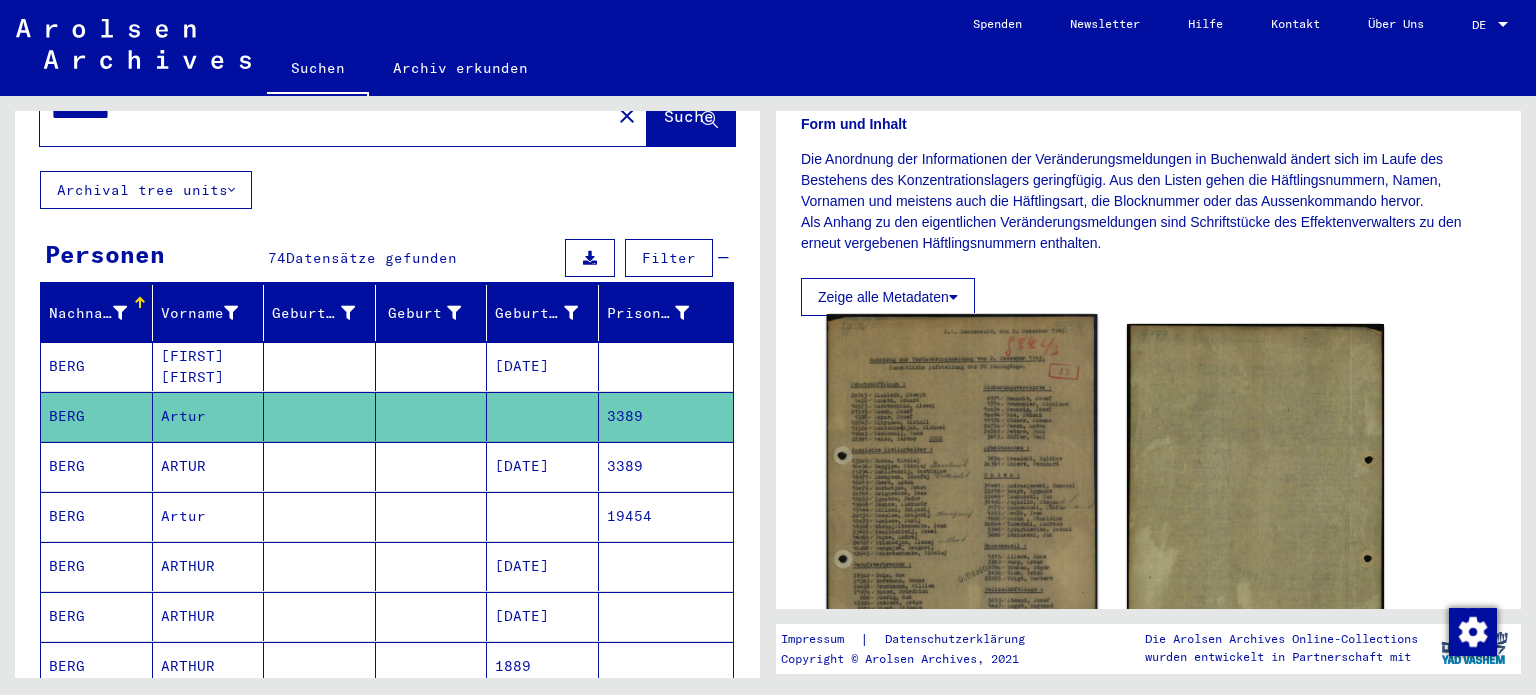 click 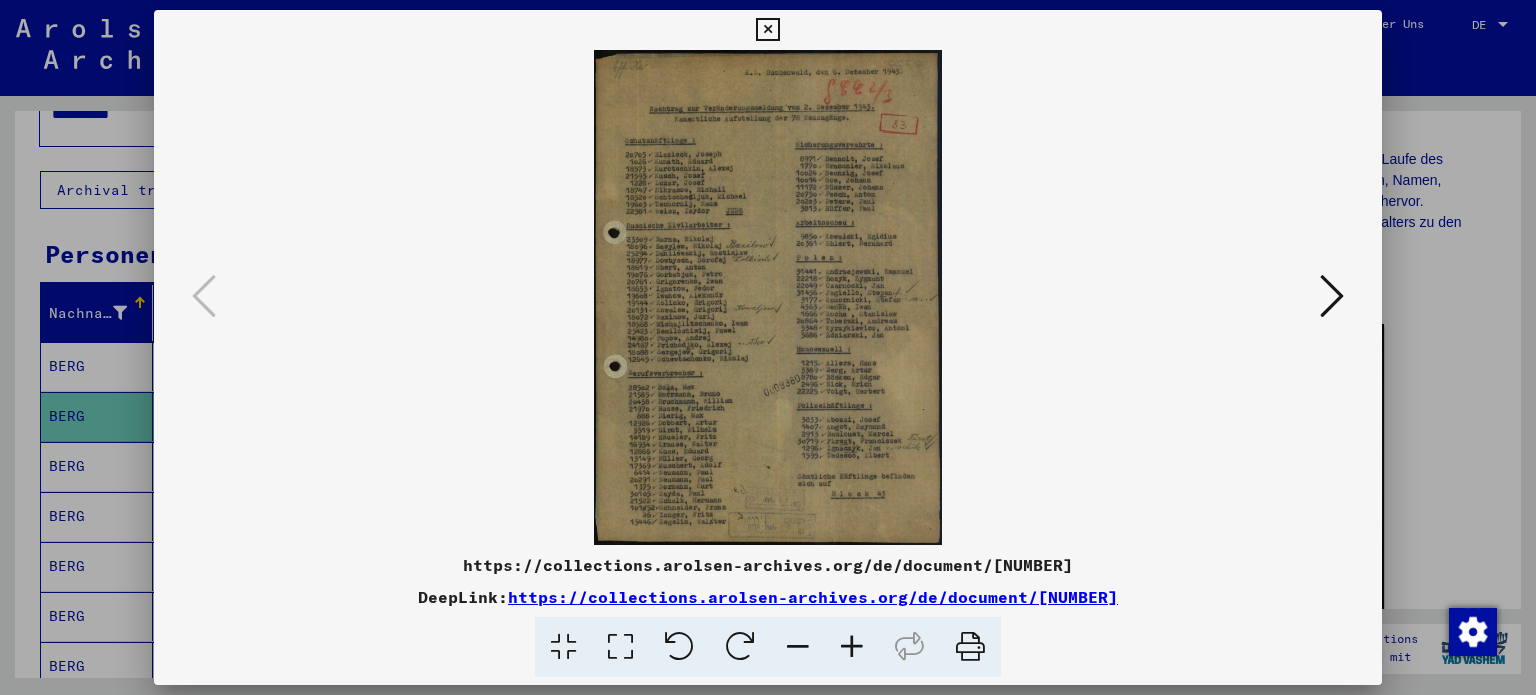 click at bounding box center [767, 30] 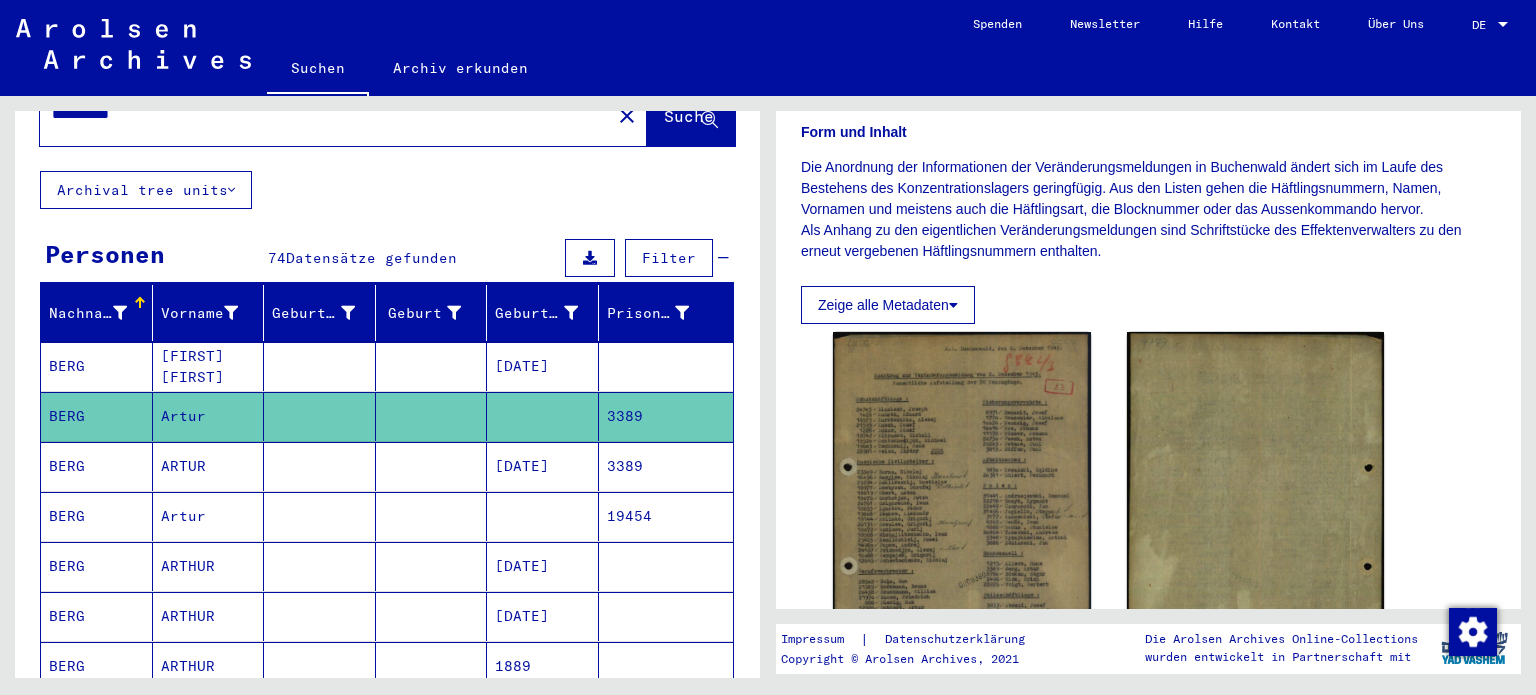 scroll, scrollTop: 344, scrollLeft: 0, axis: vertical 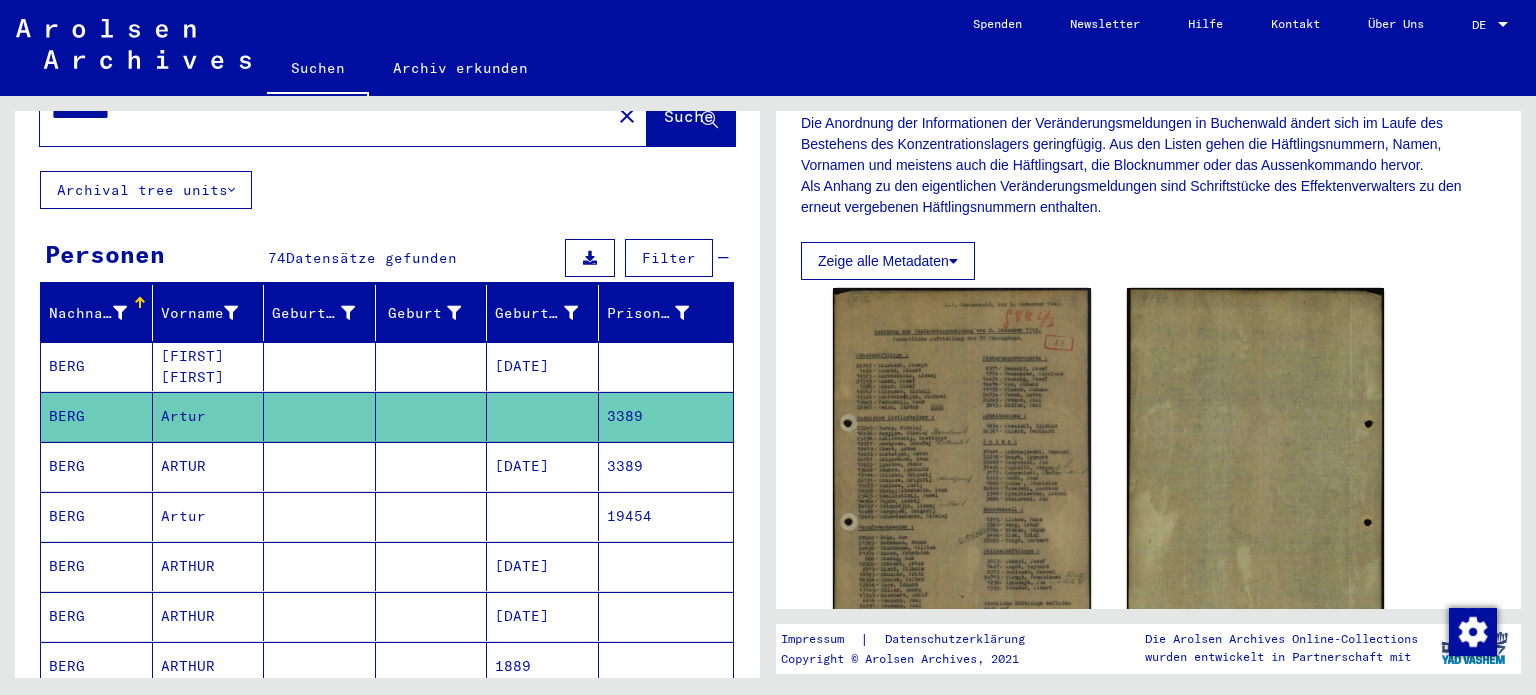 click at bounding box center (432, 516) 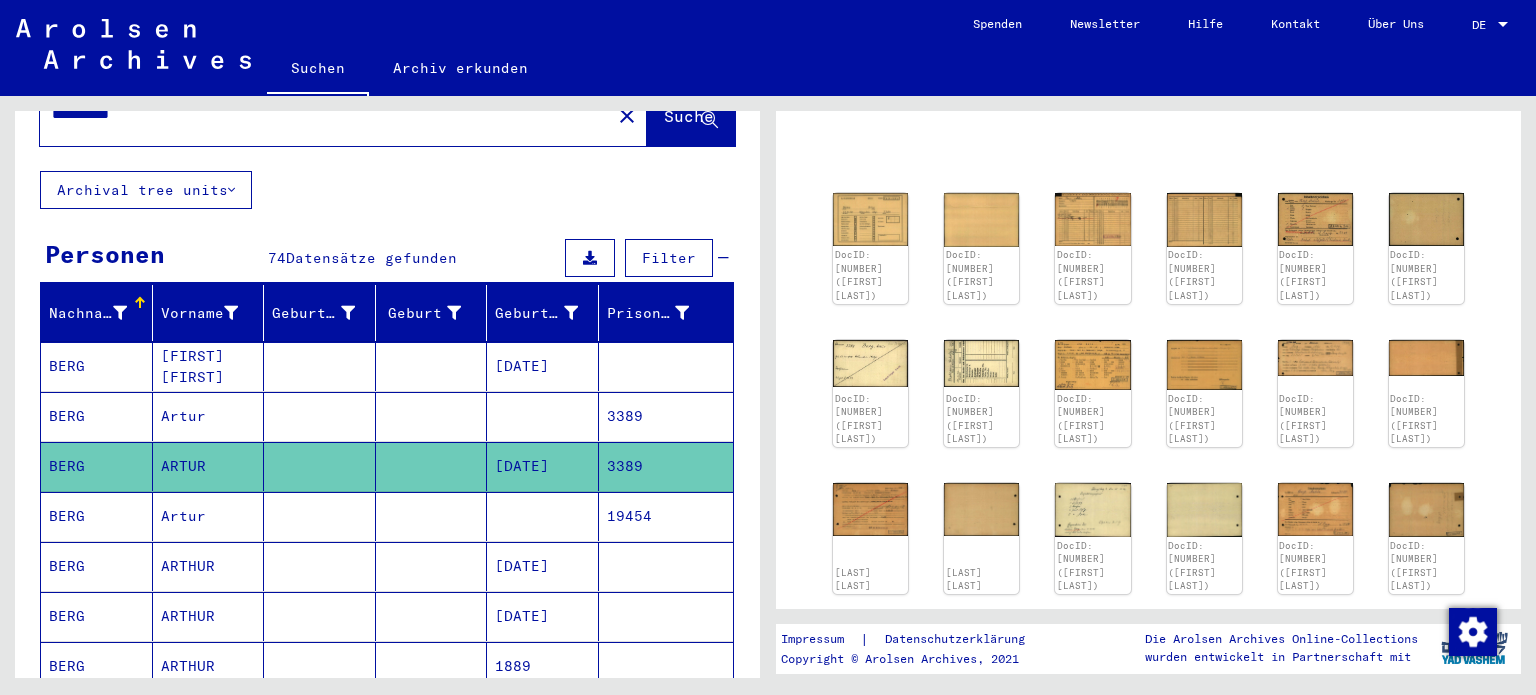 scroll, scrollTop: 158, scrollLeft: 0, axis: vertical 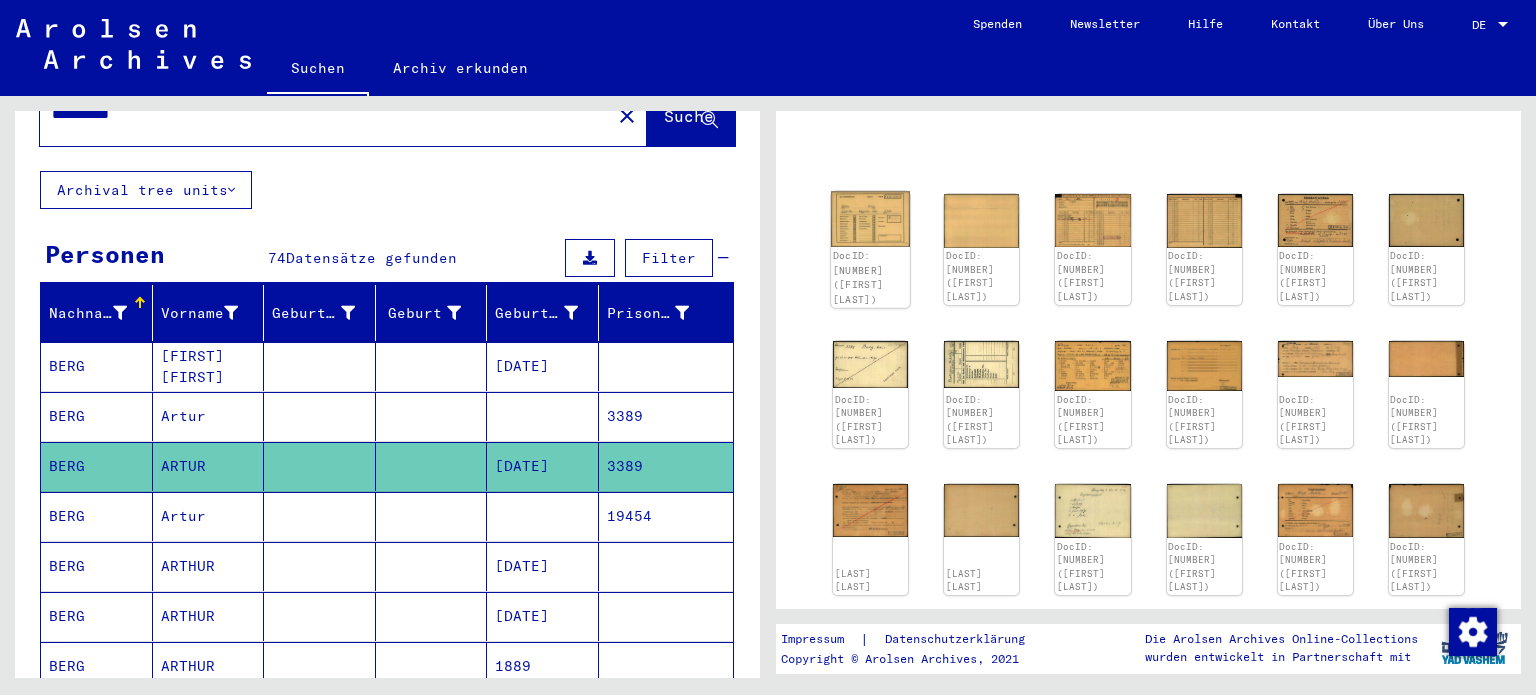 click 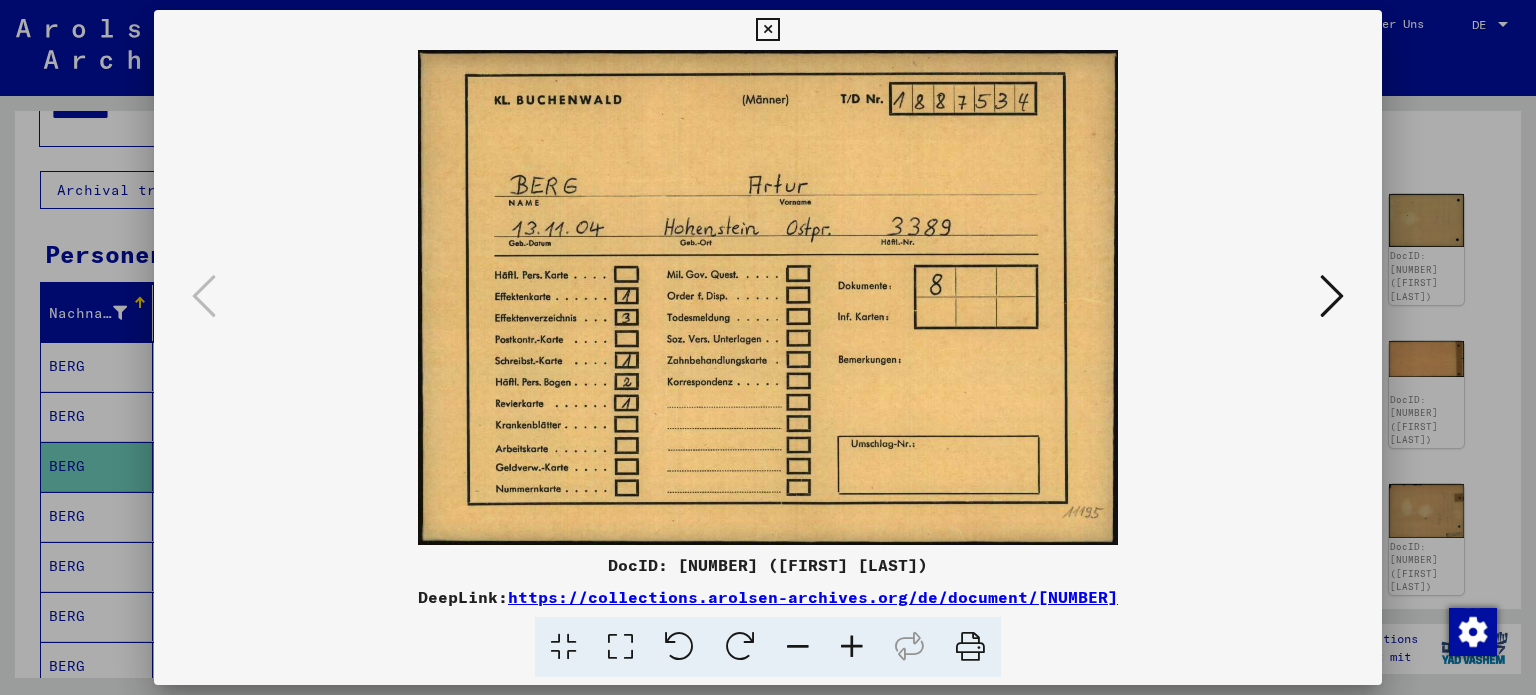 click at bounding box center [1332, 296] 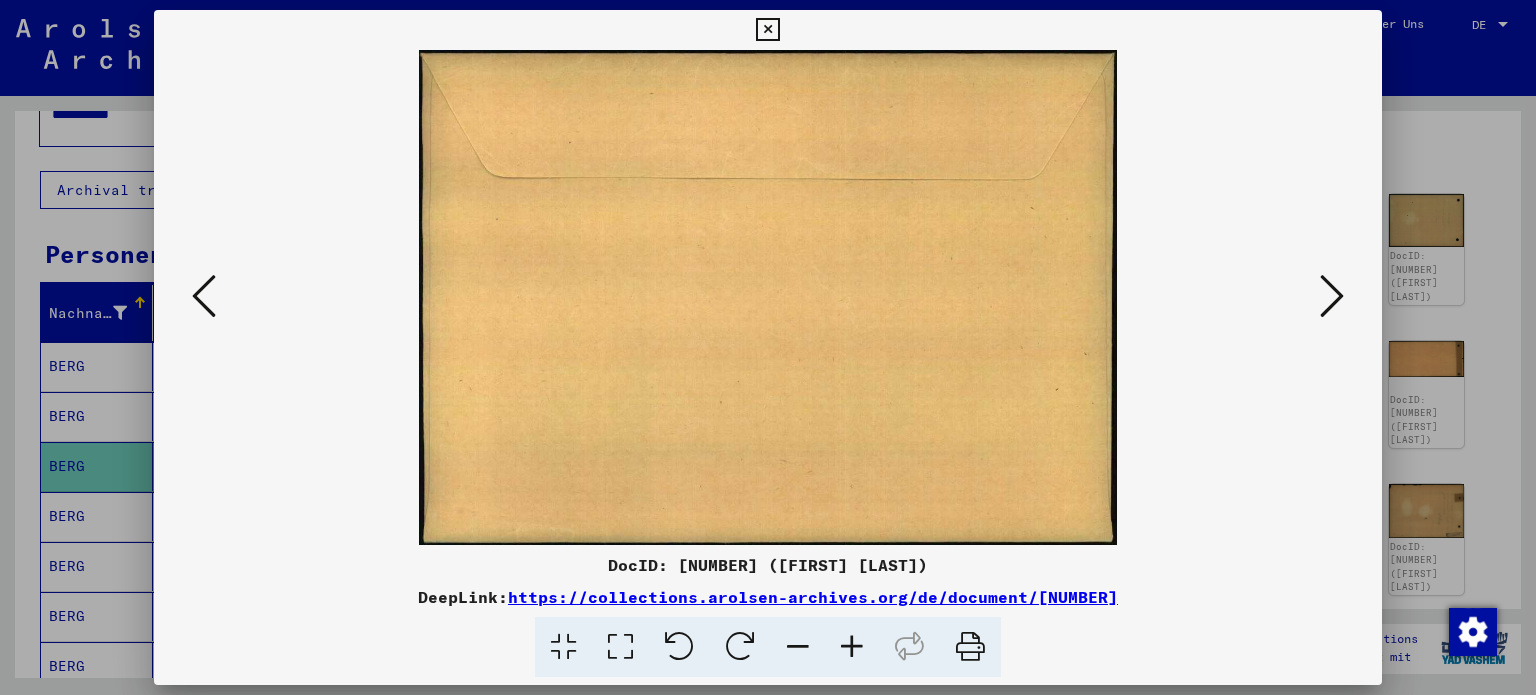 click at bounding box center [1332, 296] 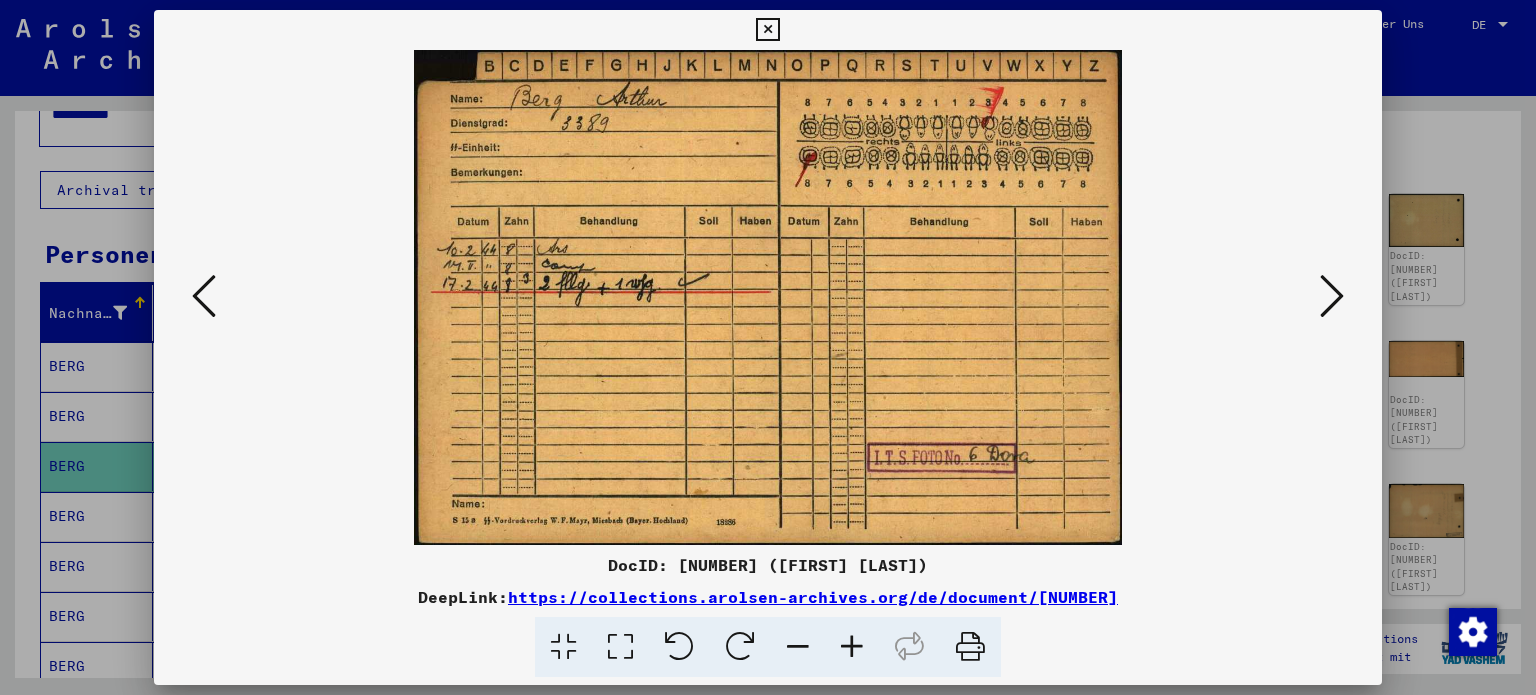 click at bounding box center [1332, 296] 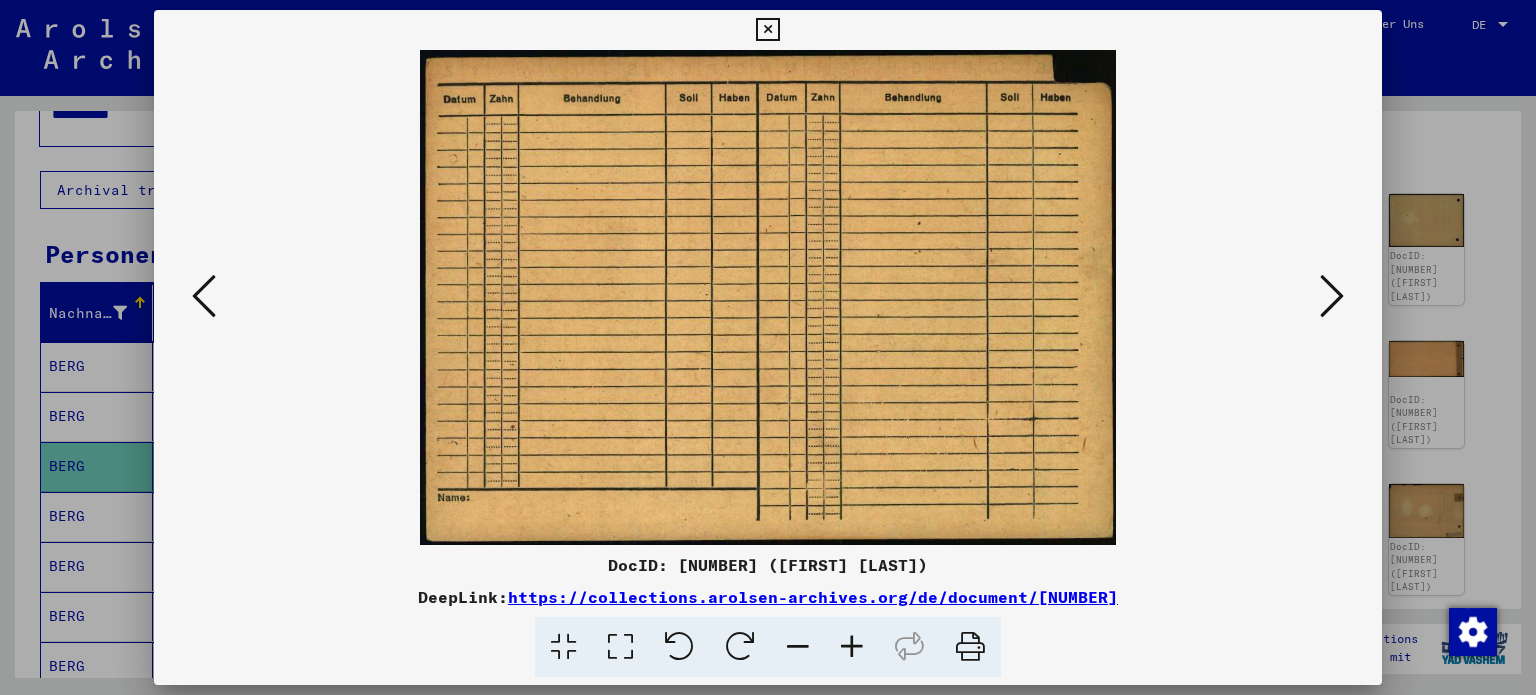 click at bounding box center [1332, 296] 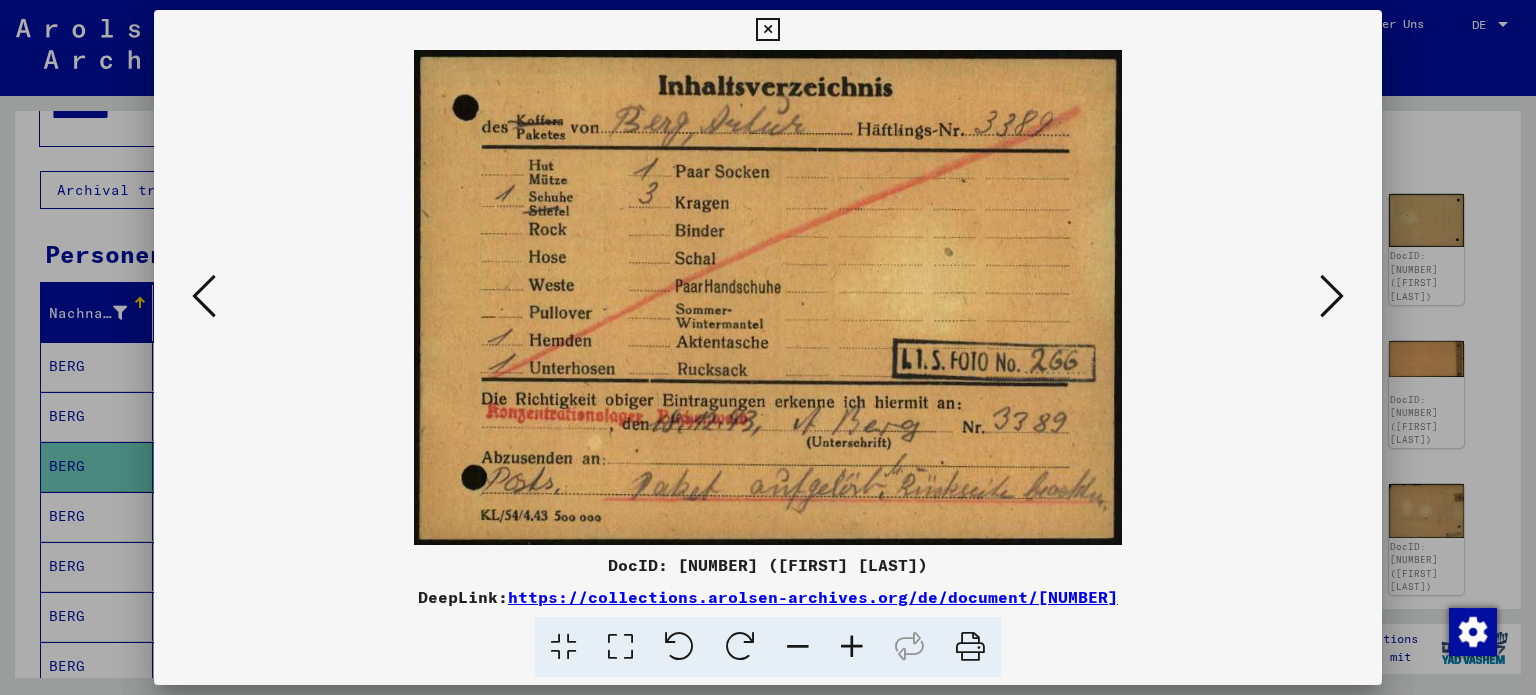 click at bounding box center [1332, 296] 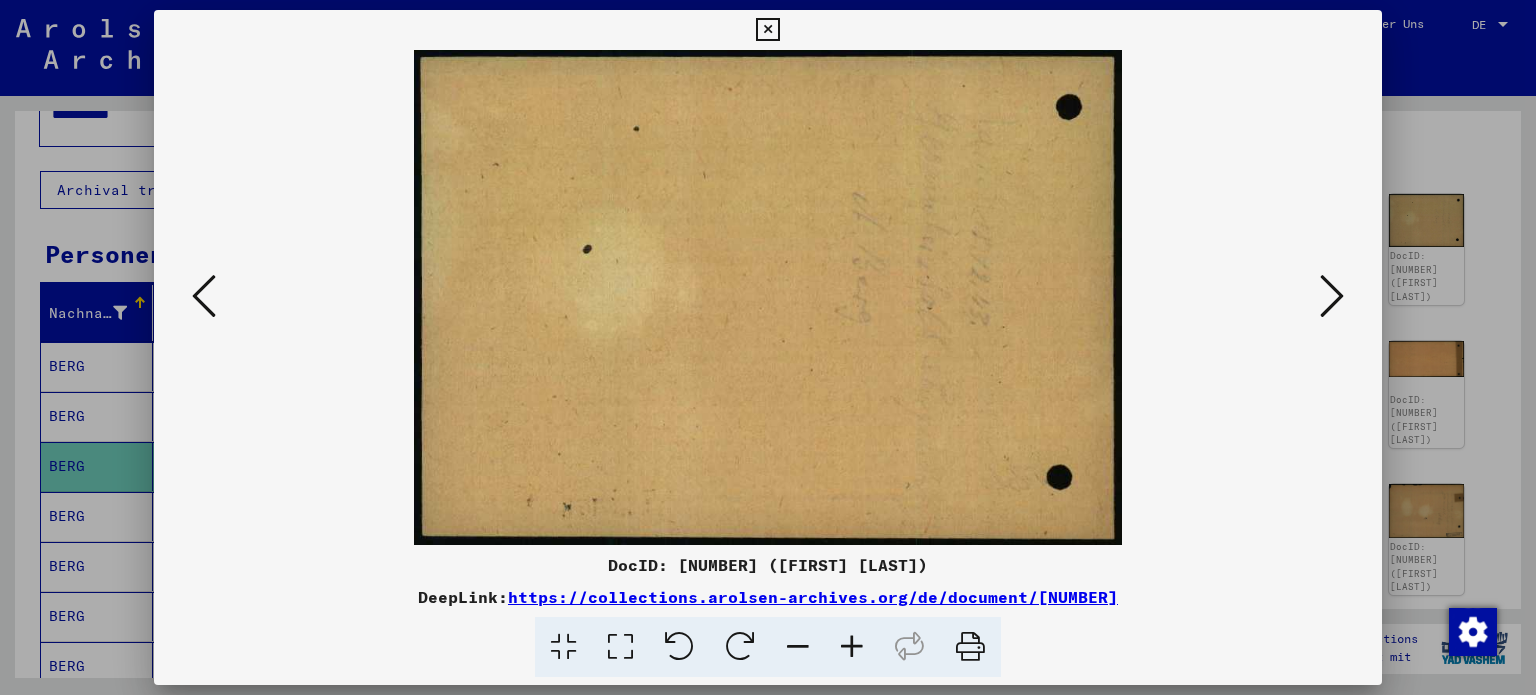 click at bounding box center [1332, 296] 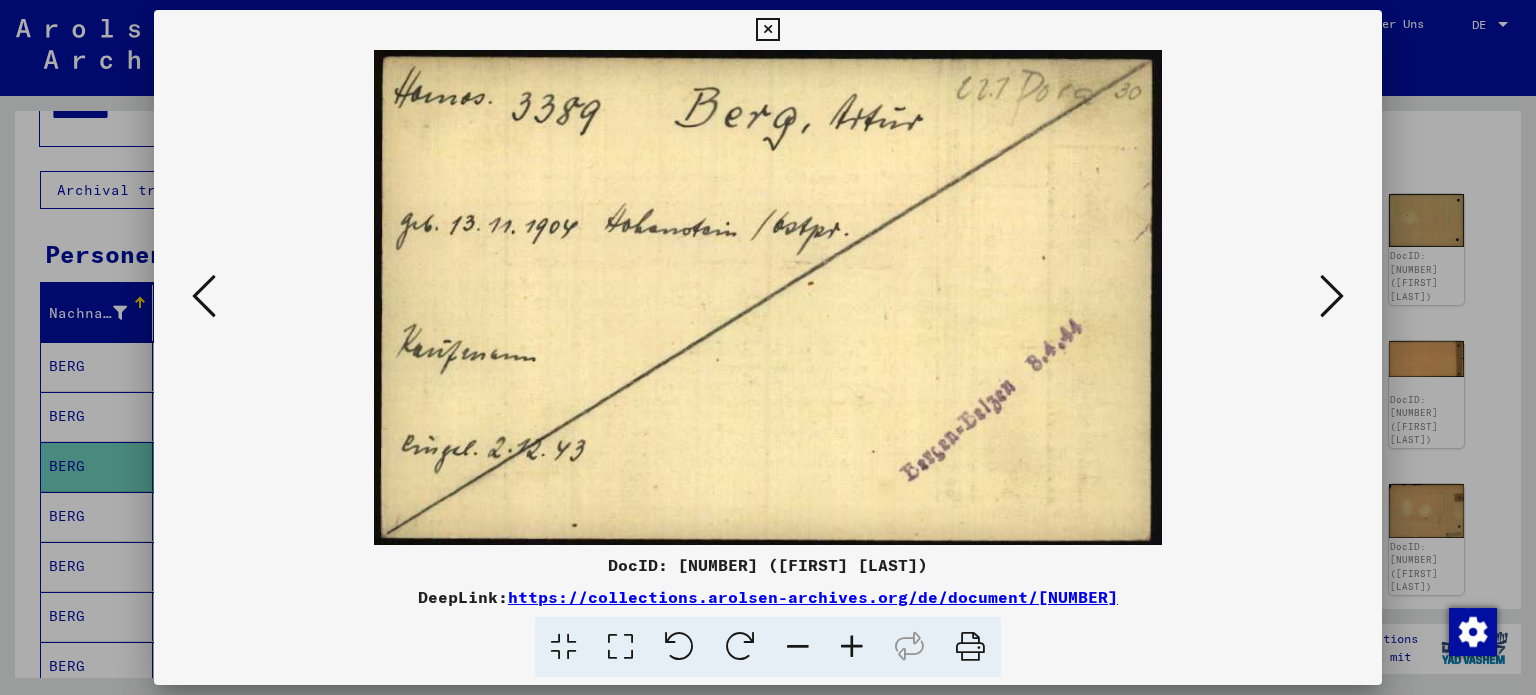 click at bounding box center [1332, 296] 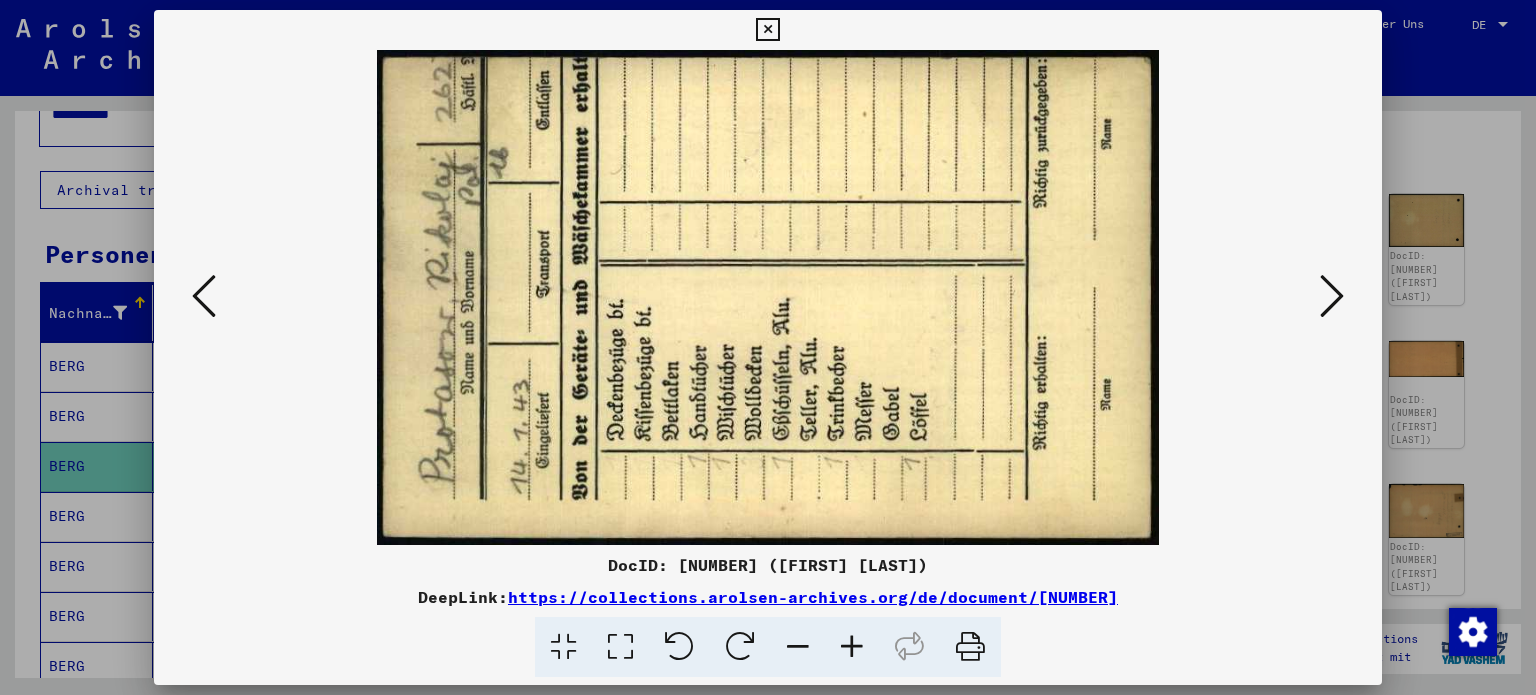 click at bounding box center (1332, 296) 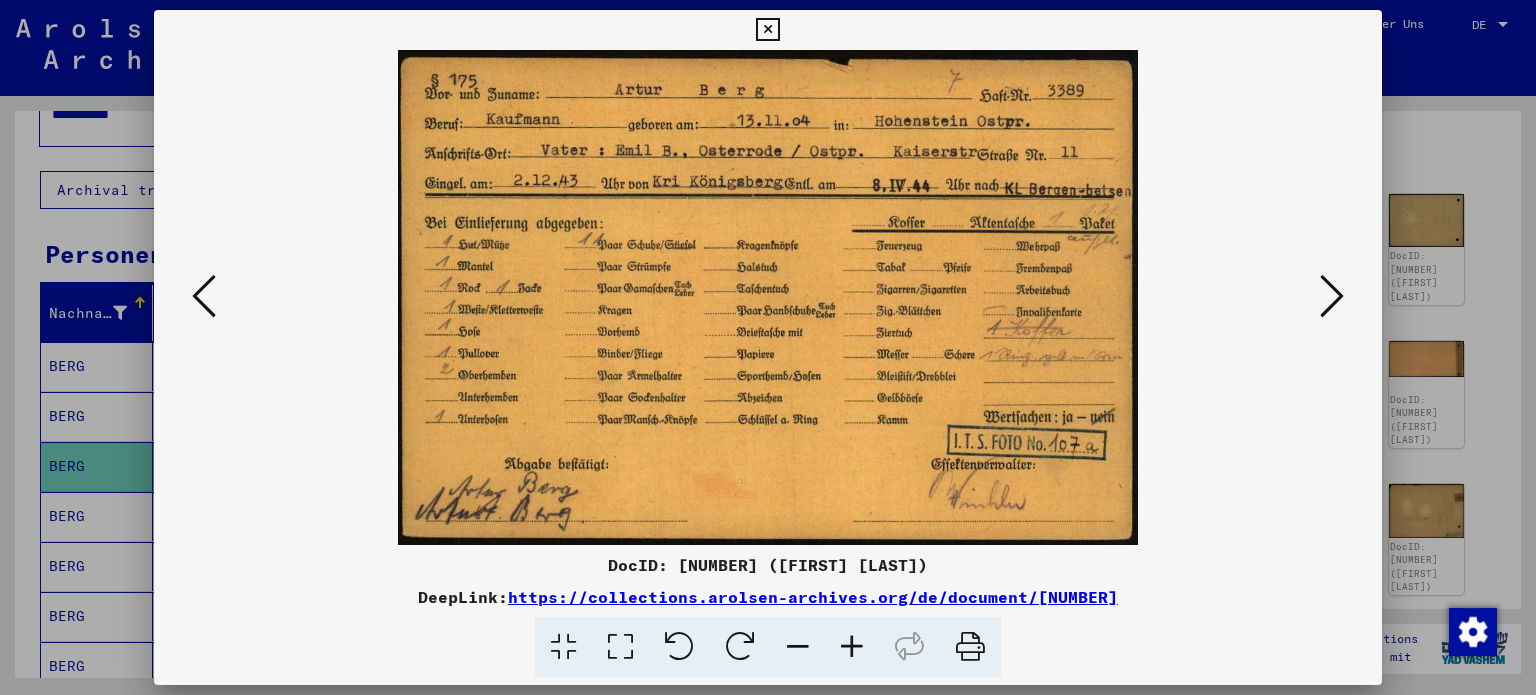 click at bounding box center [1332, 296] 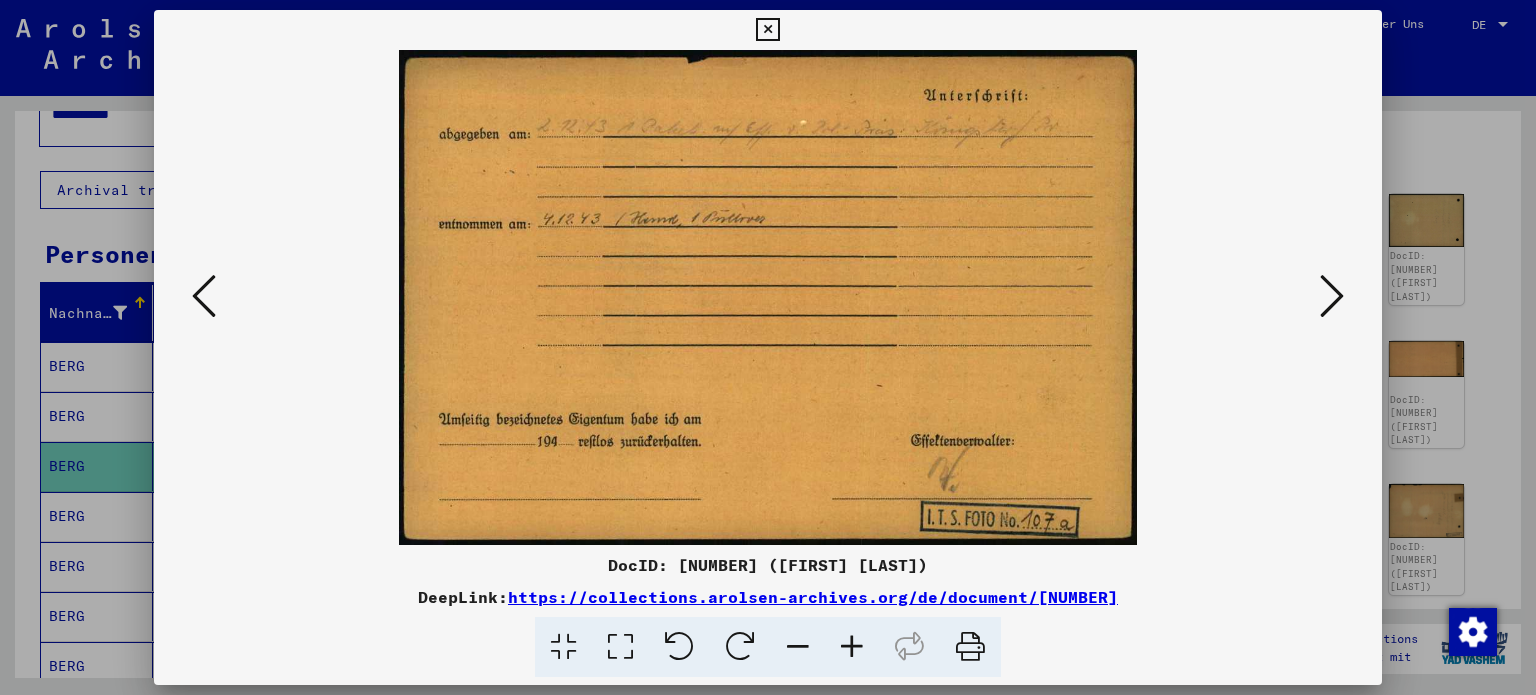 click at bounding box center [1332, 296] 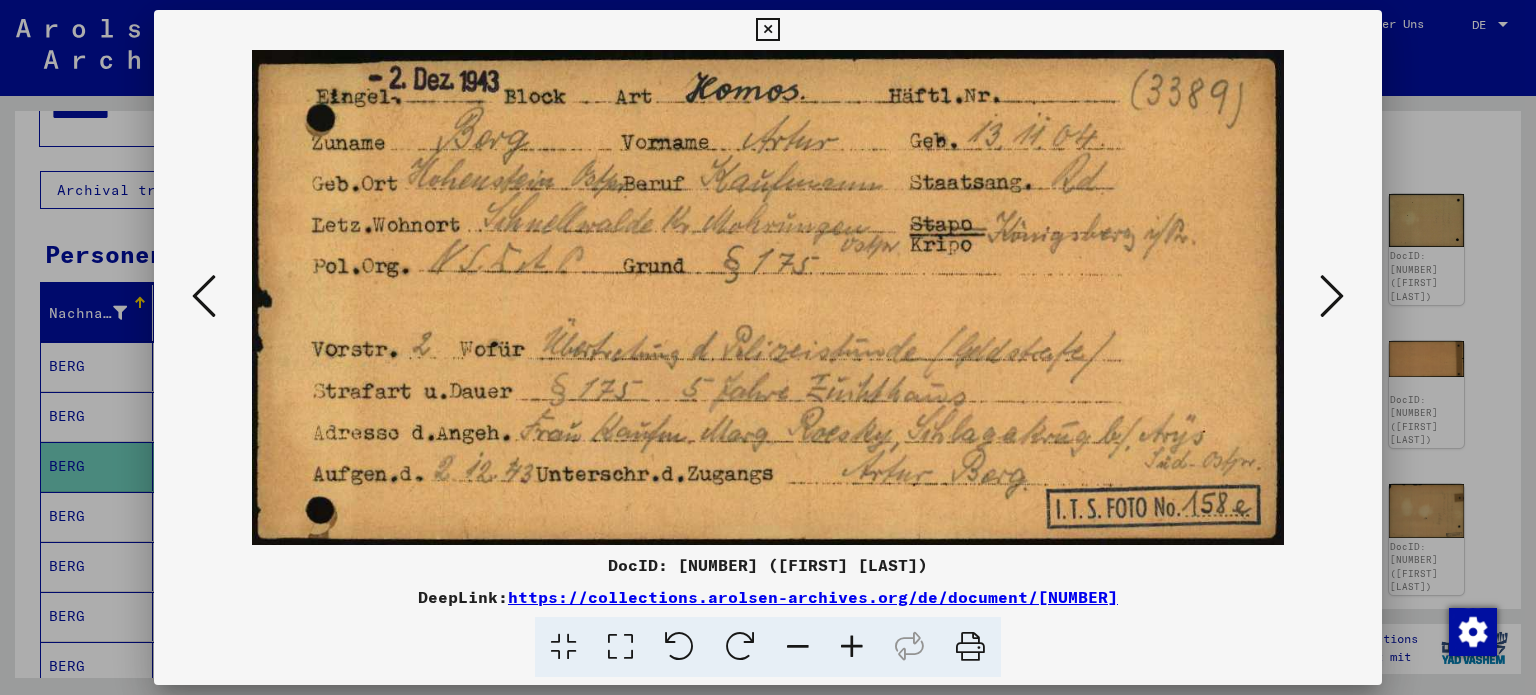 click at bounding box center (767, 30) 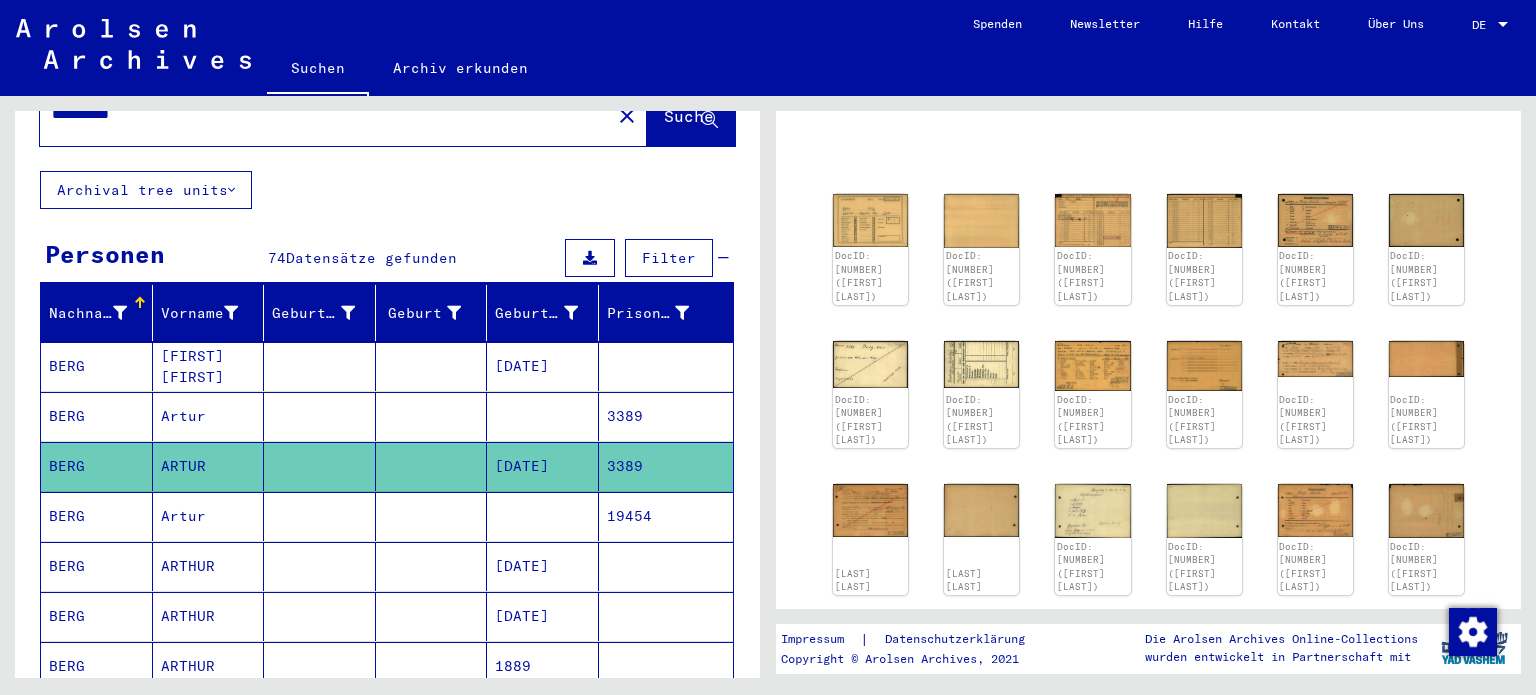 scroll, scrollTop: 124, scrollLeft: 0, axis: vertical 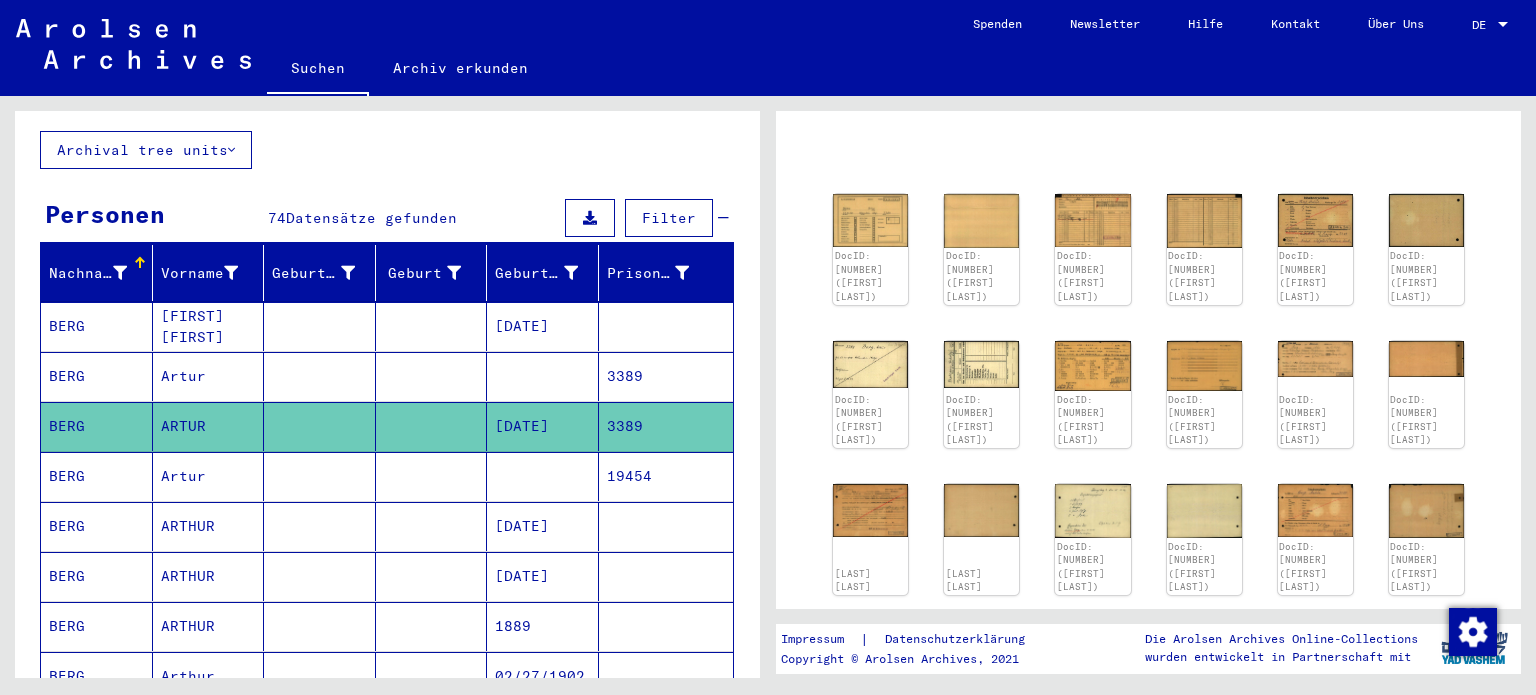 click at bounding box center [543, 526] 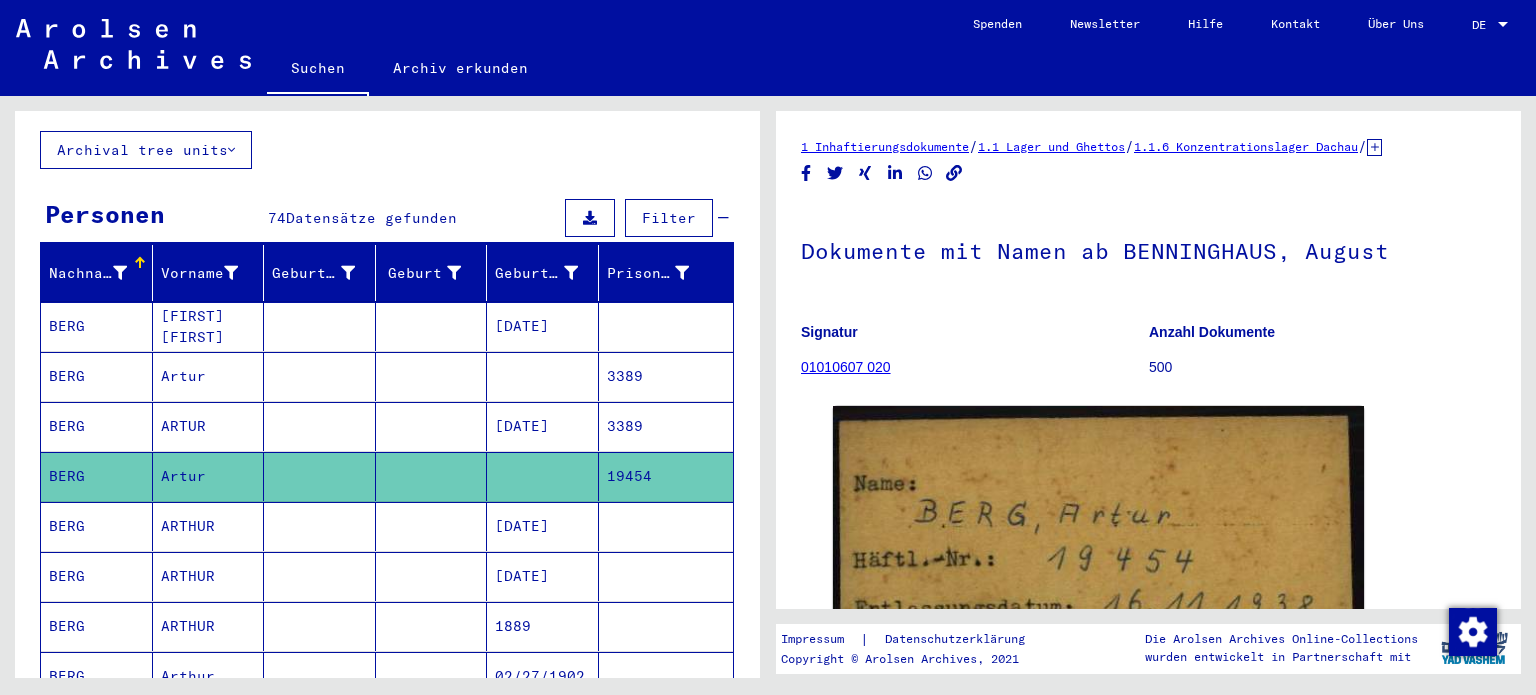 scroll, scrollTop: 0, scrollLeft: 0, axis: both 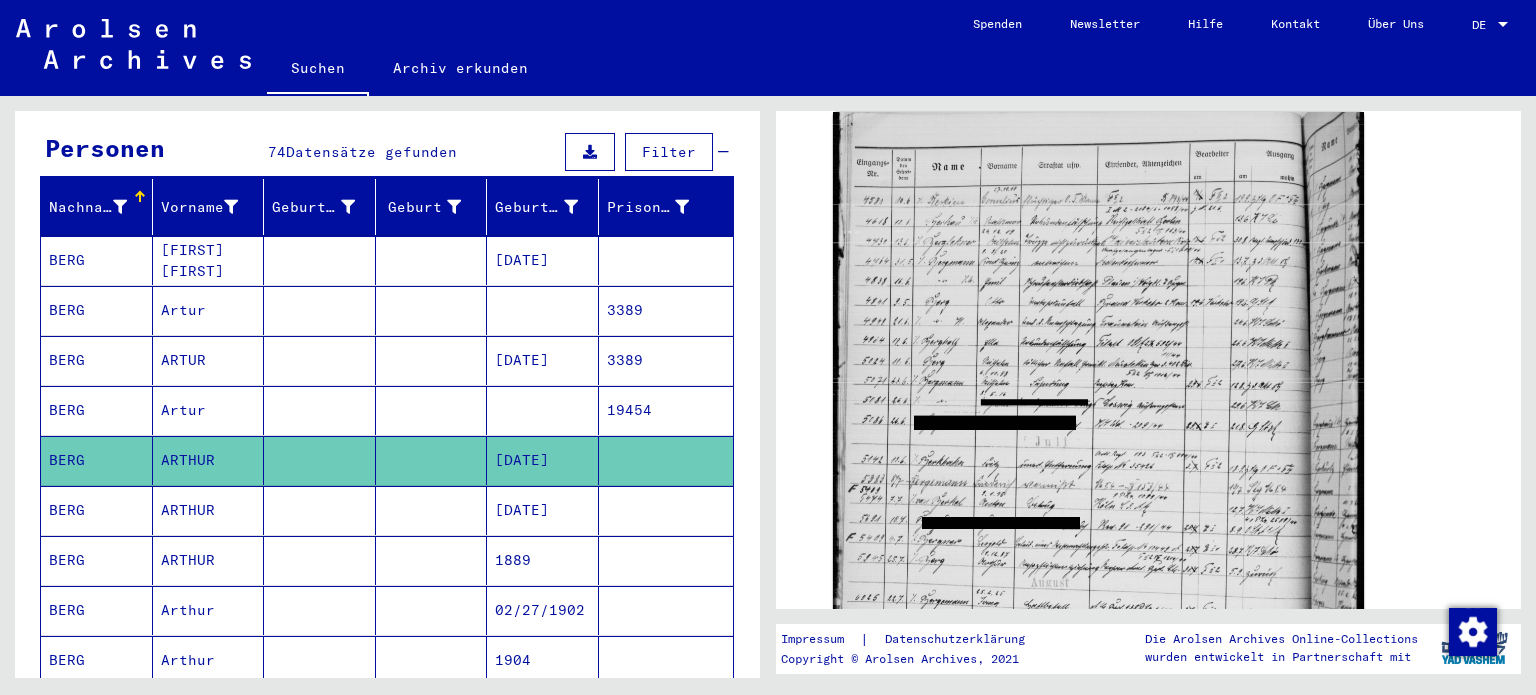click on "[DATE]" at bounding box center (543, 560) 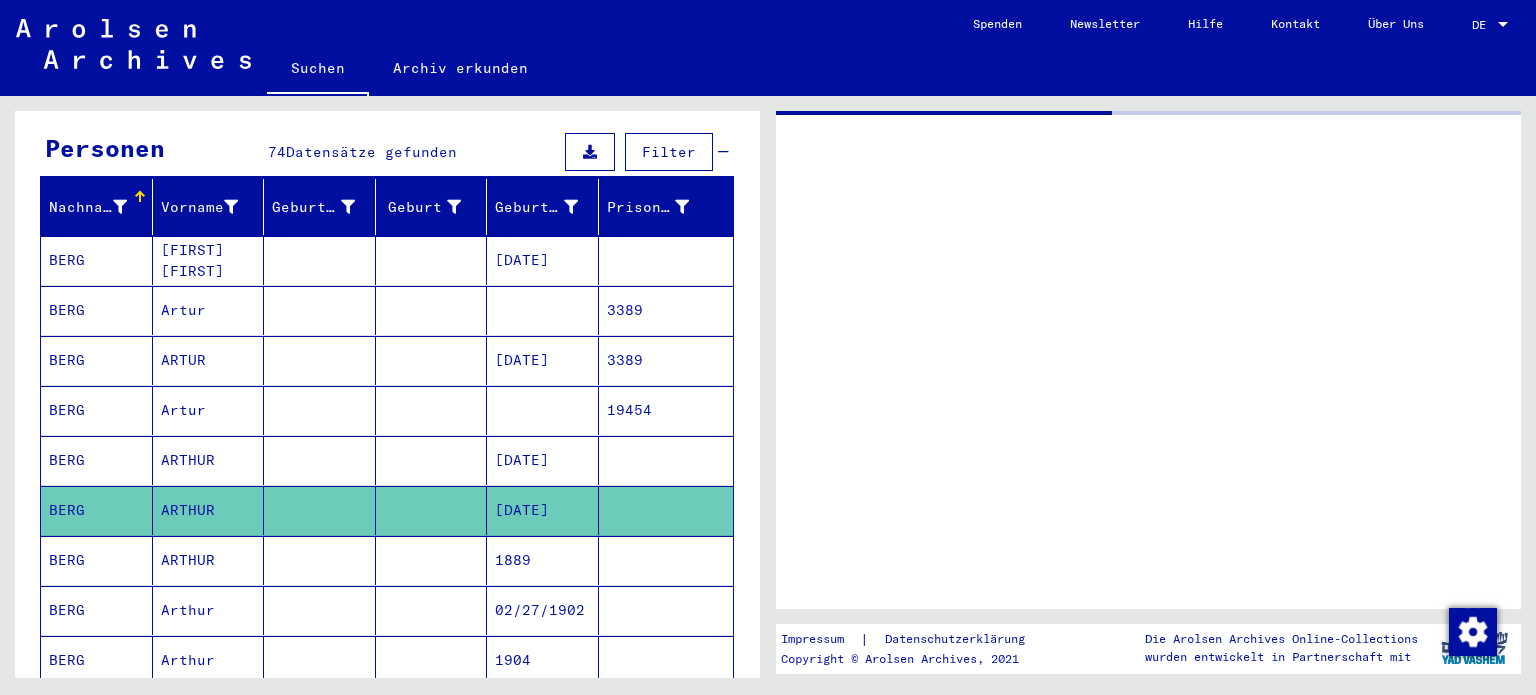 scroll, scrollTop: 0, scrollLeft: 0, axis: both 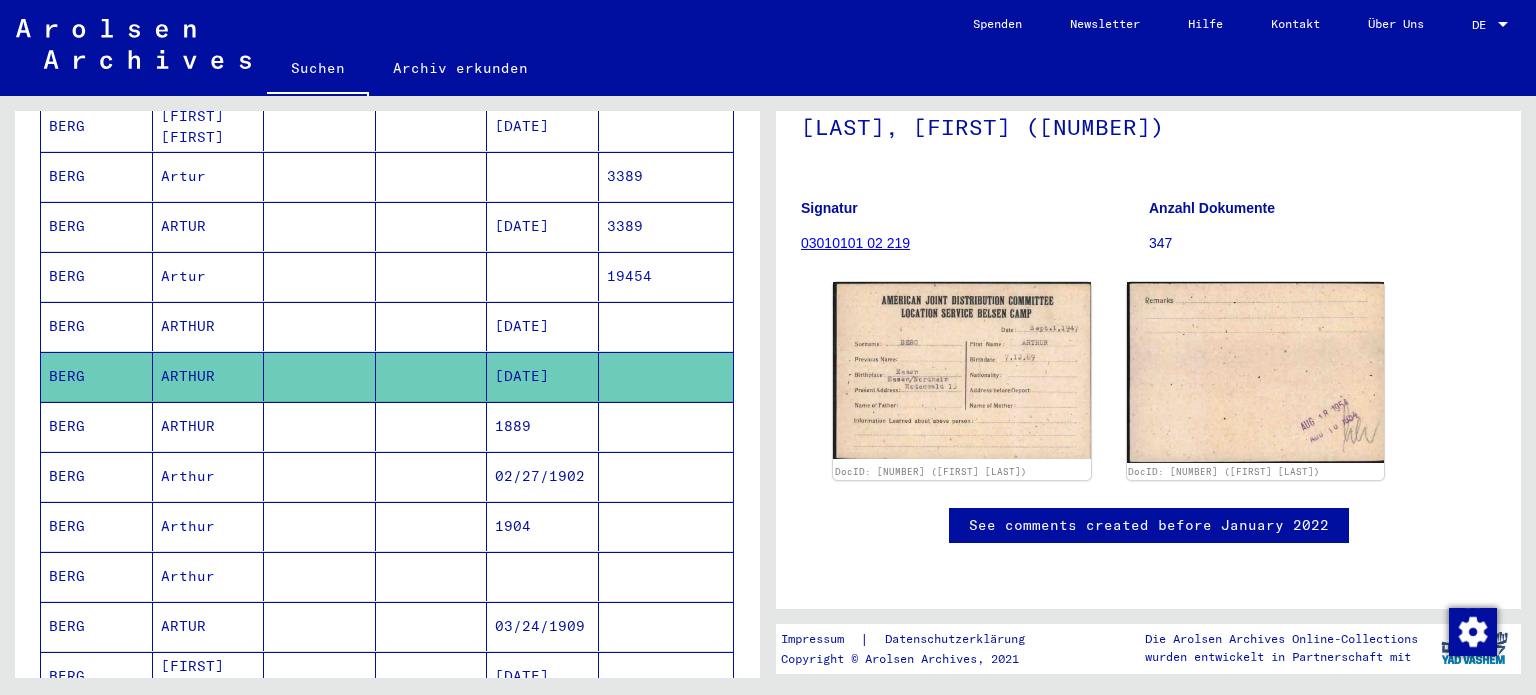 click on "1889" at bounding box center [543, 476] 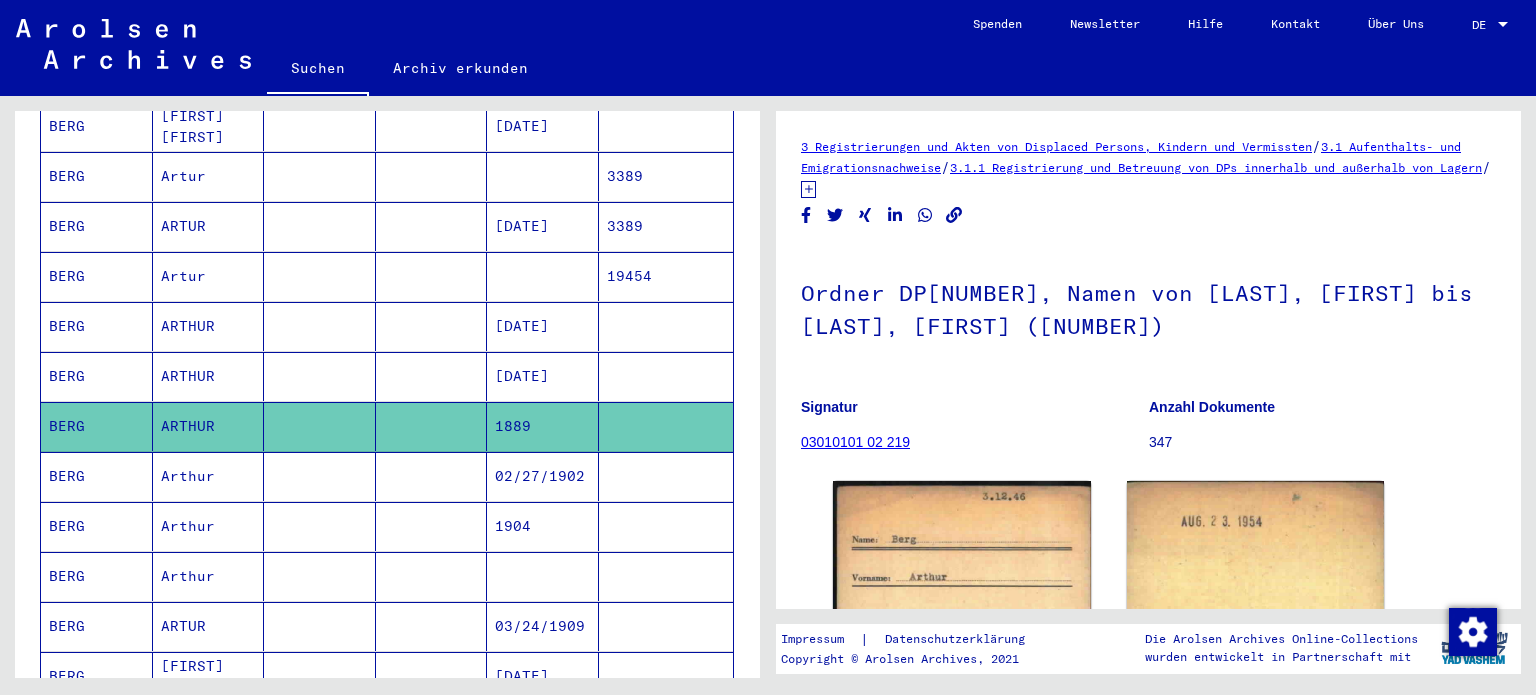 scroll, scrollTop: 184, scrollLeft: 0, axis: vertical 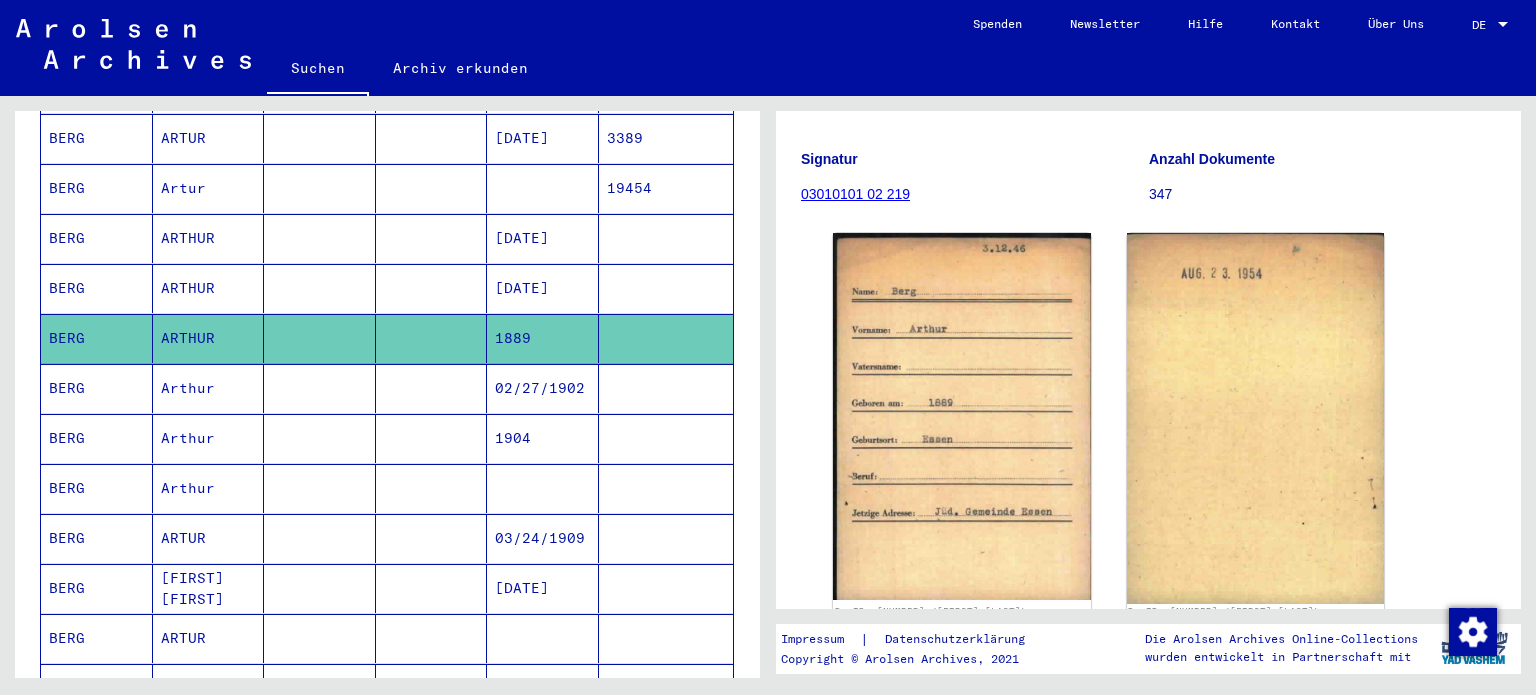 click at bounding box center [432, 538] 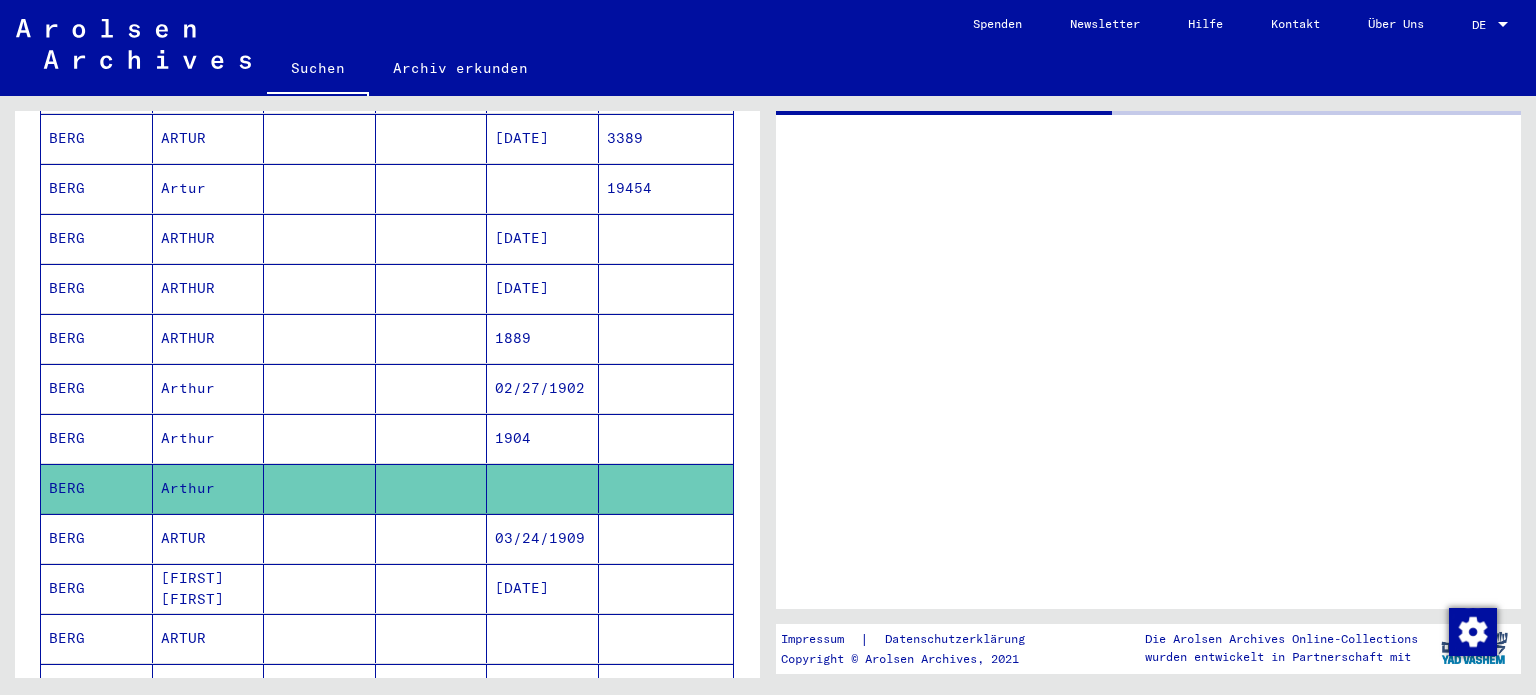 scroll, scrollTop: 0, scrollLeft: 0, axis: both 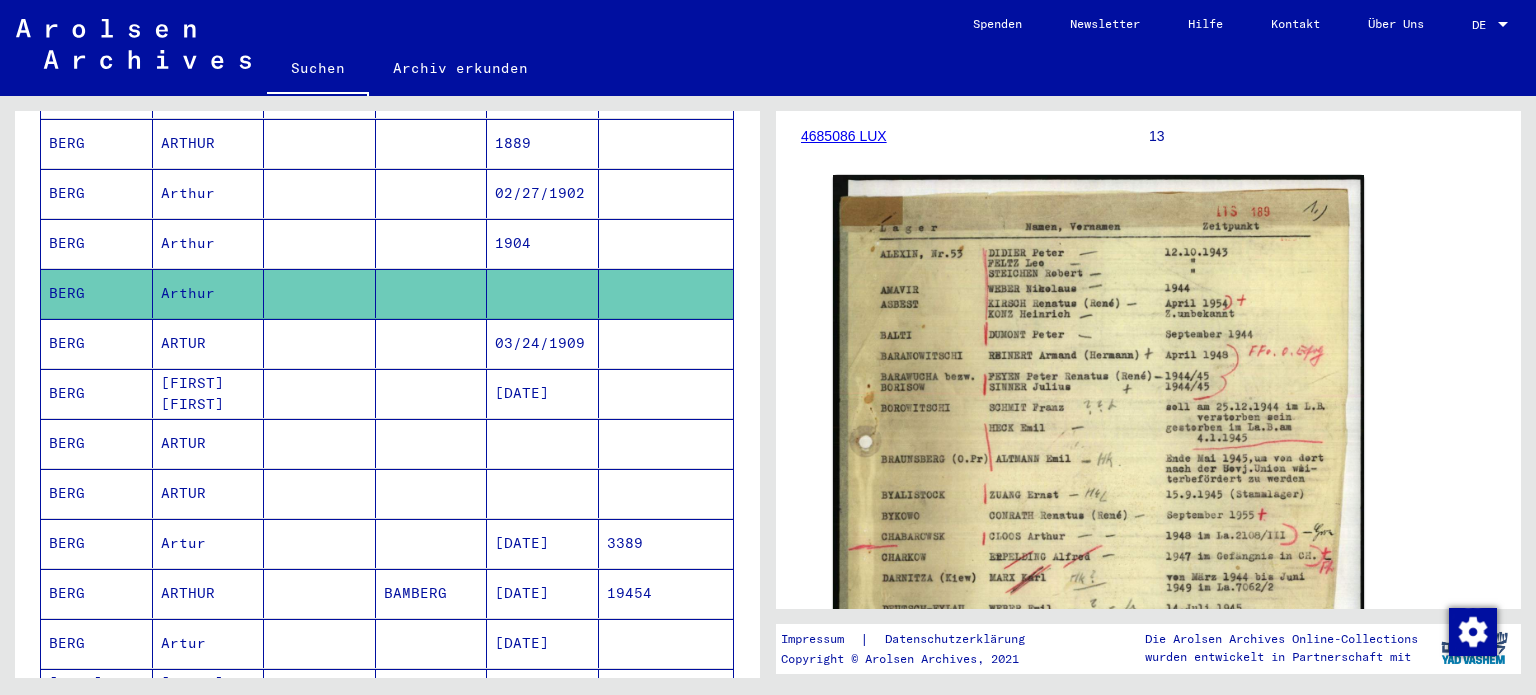 click at bounding box center [320, 493] 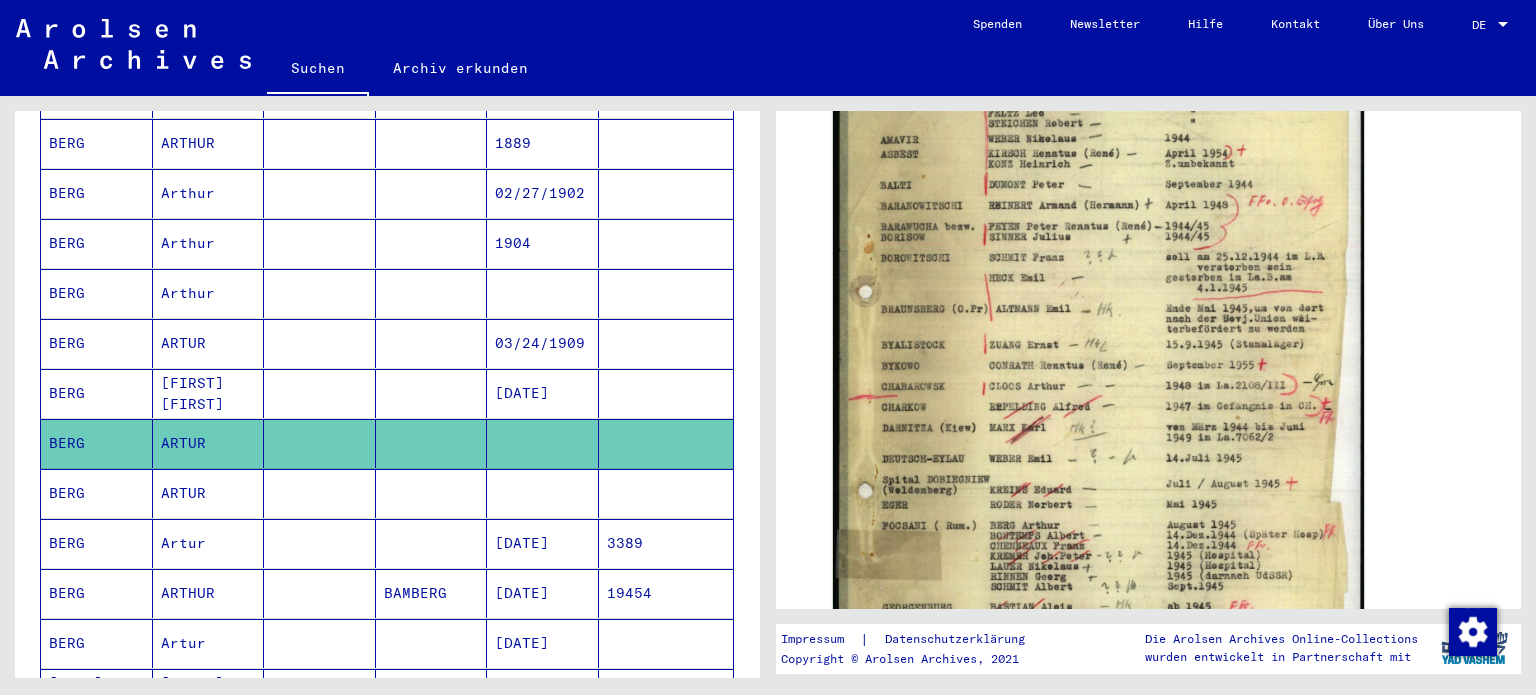scroll, scrollTop: 176, scrollLeft: 0, axis: vertical 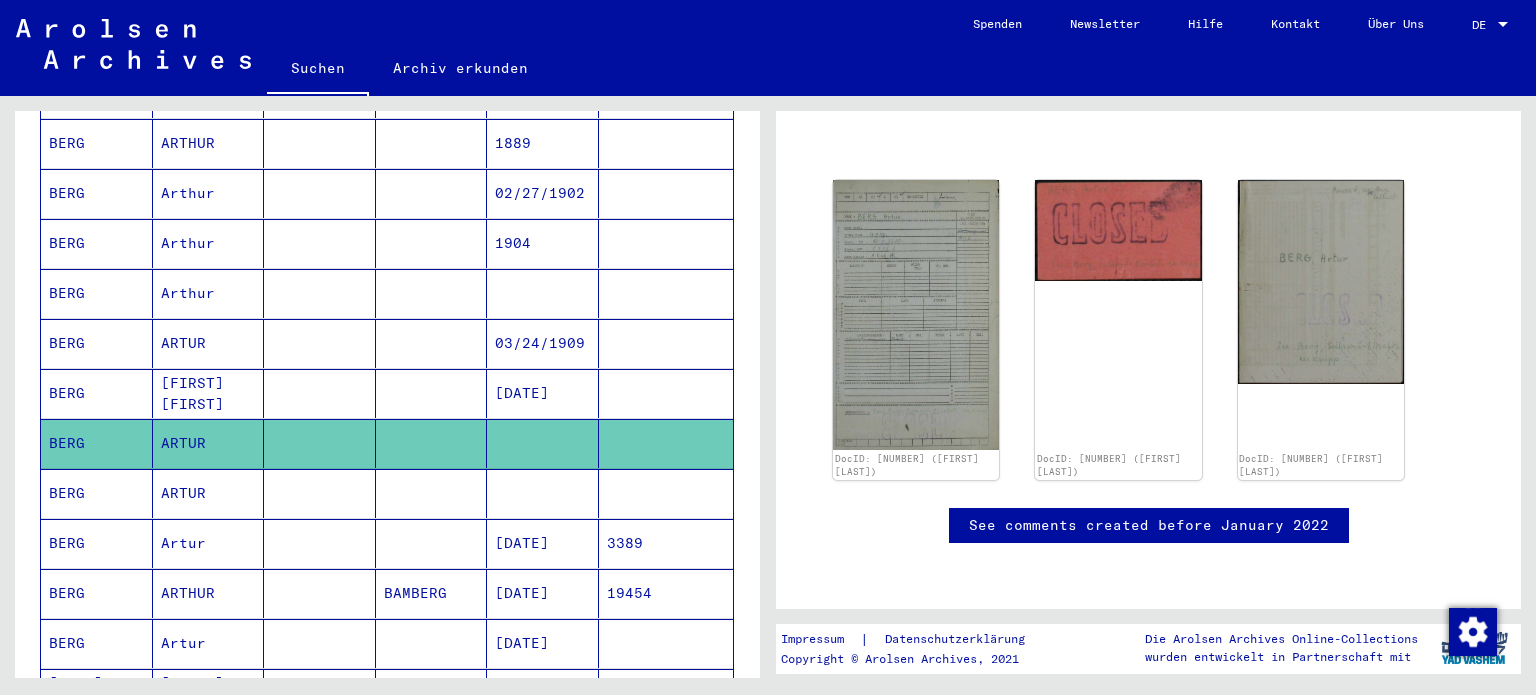click at bounding box center [320, 543] 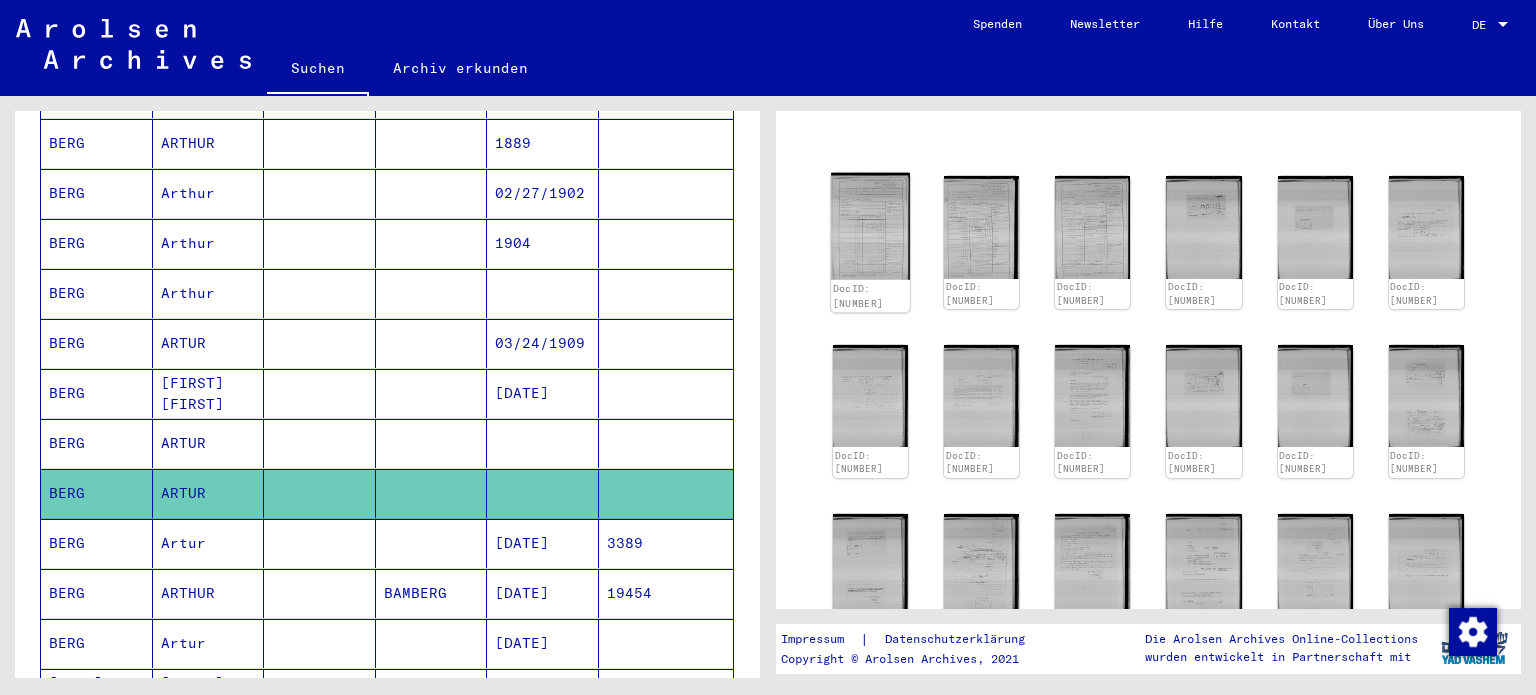 click 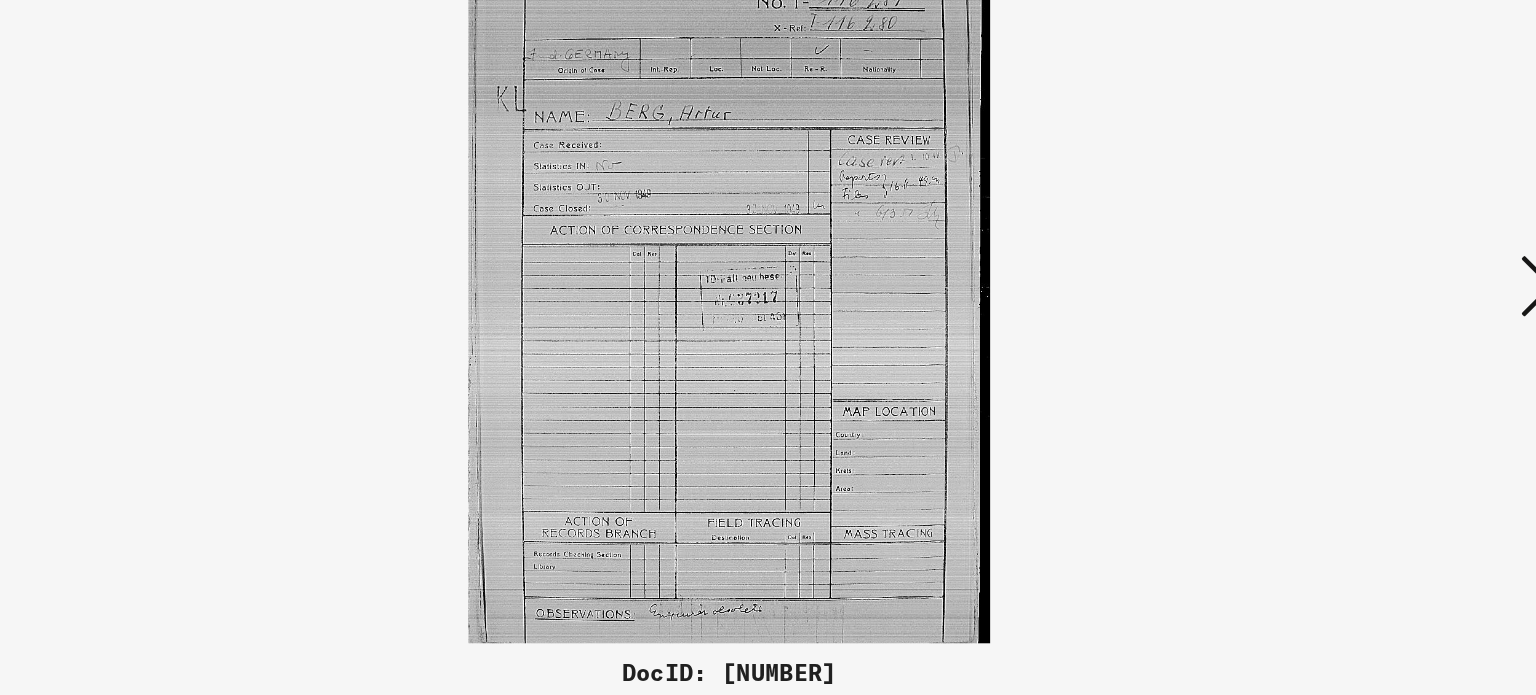 click at bounding box center [1332, 296] 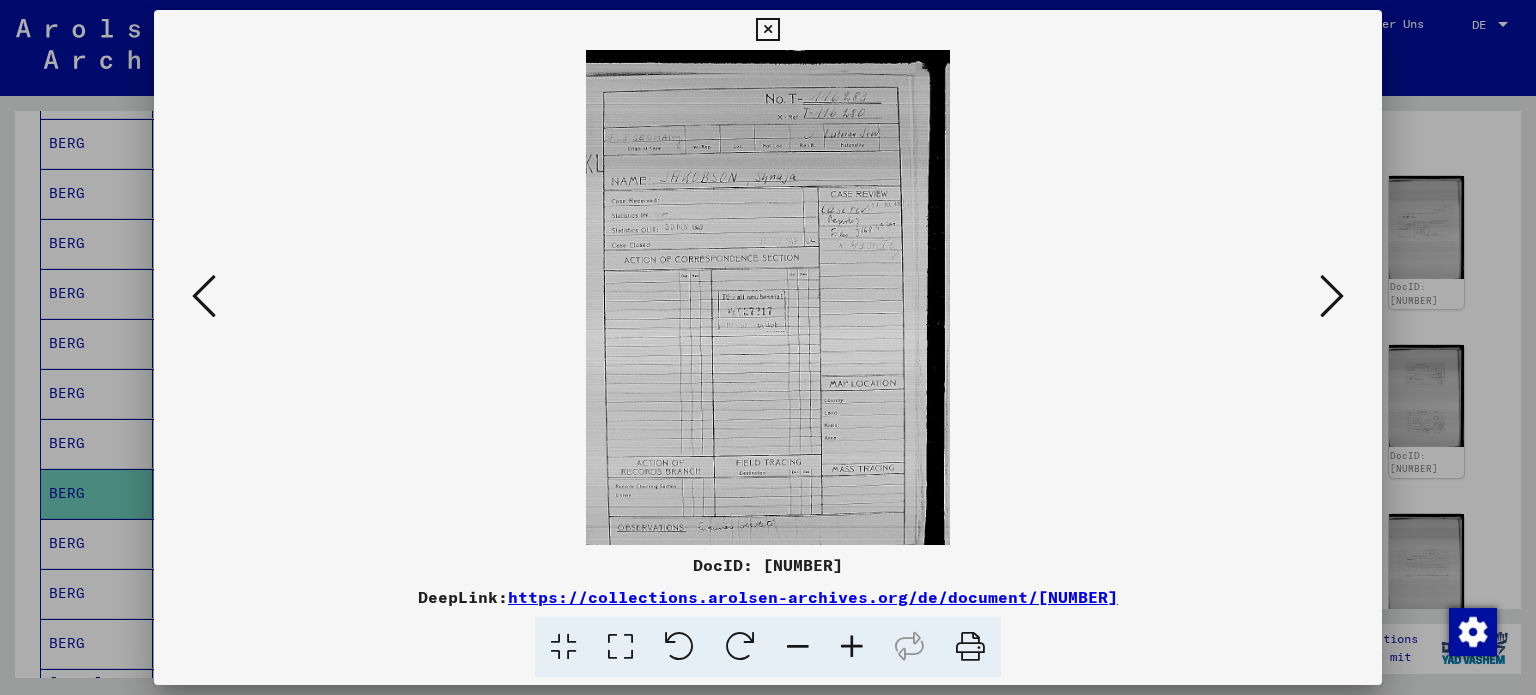 click at bounding box center (767, 30) 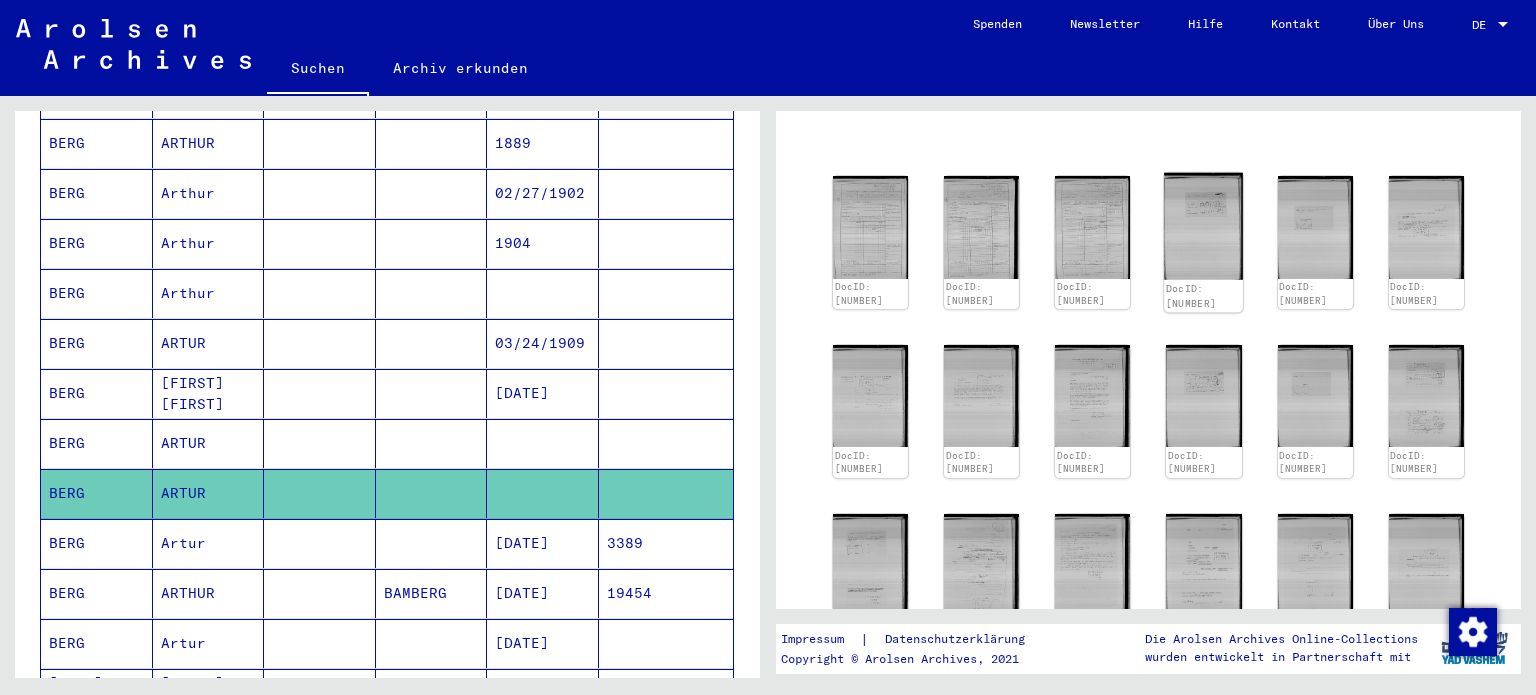 click 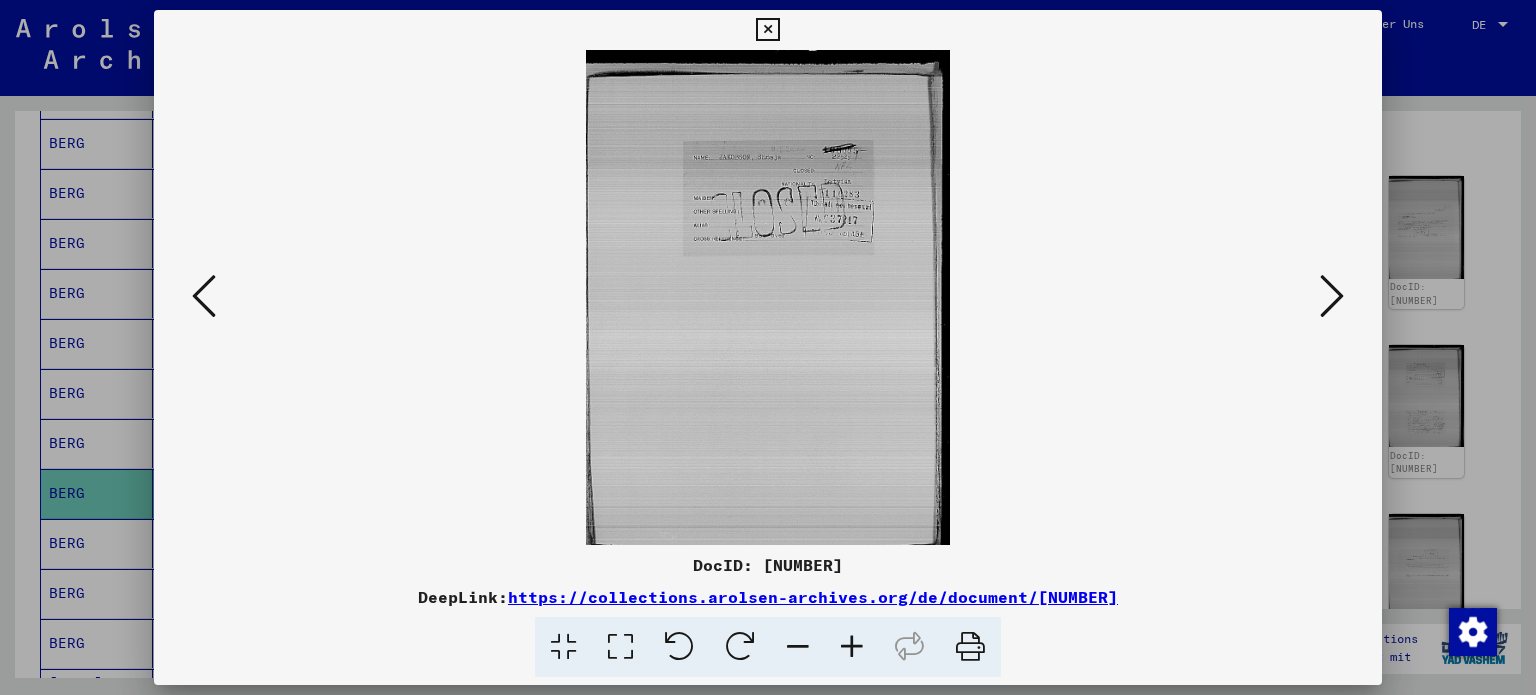 click at bounding box center [1332, 296] 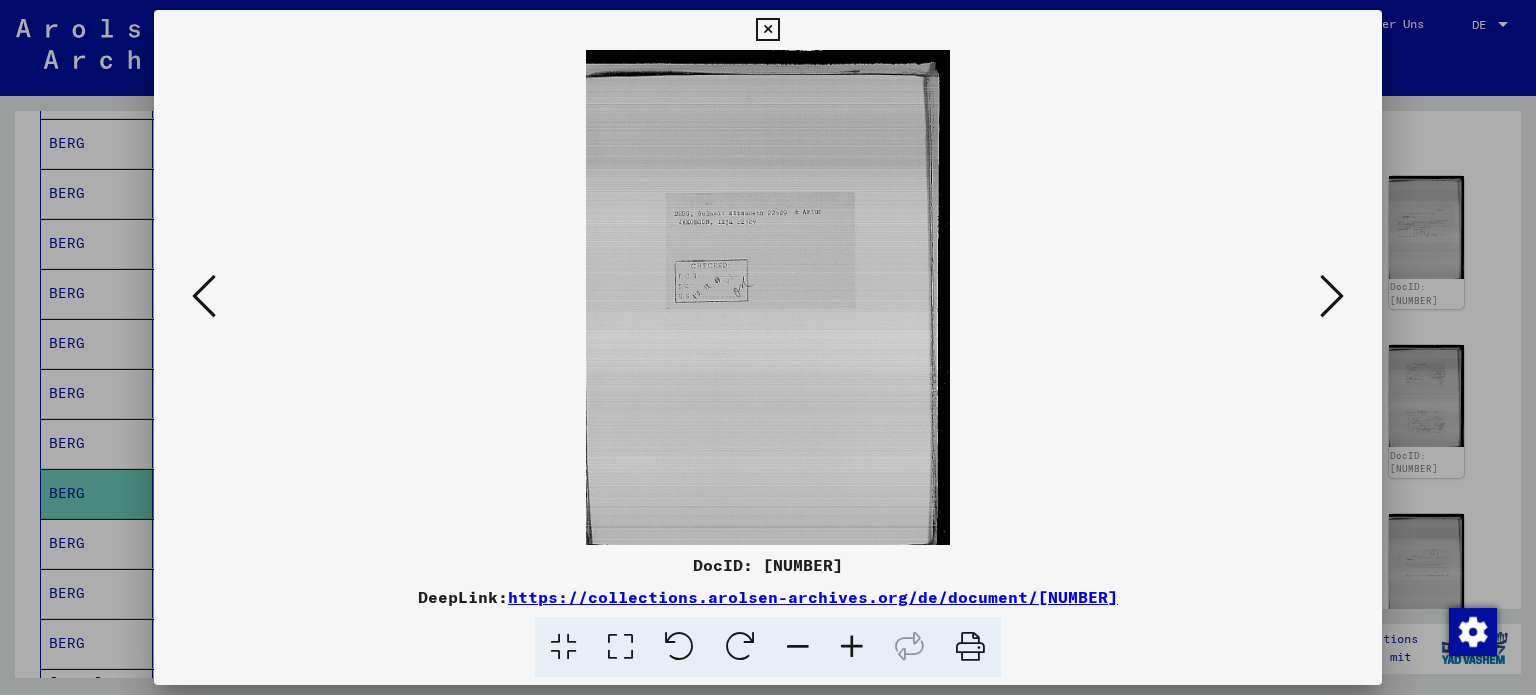 click at bounding box center [1332, 296] 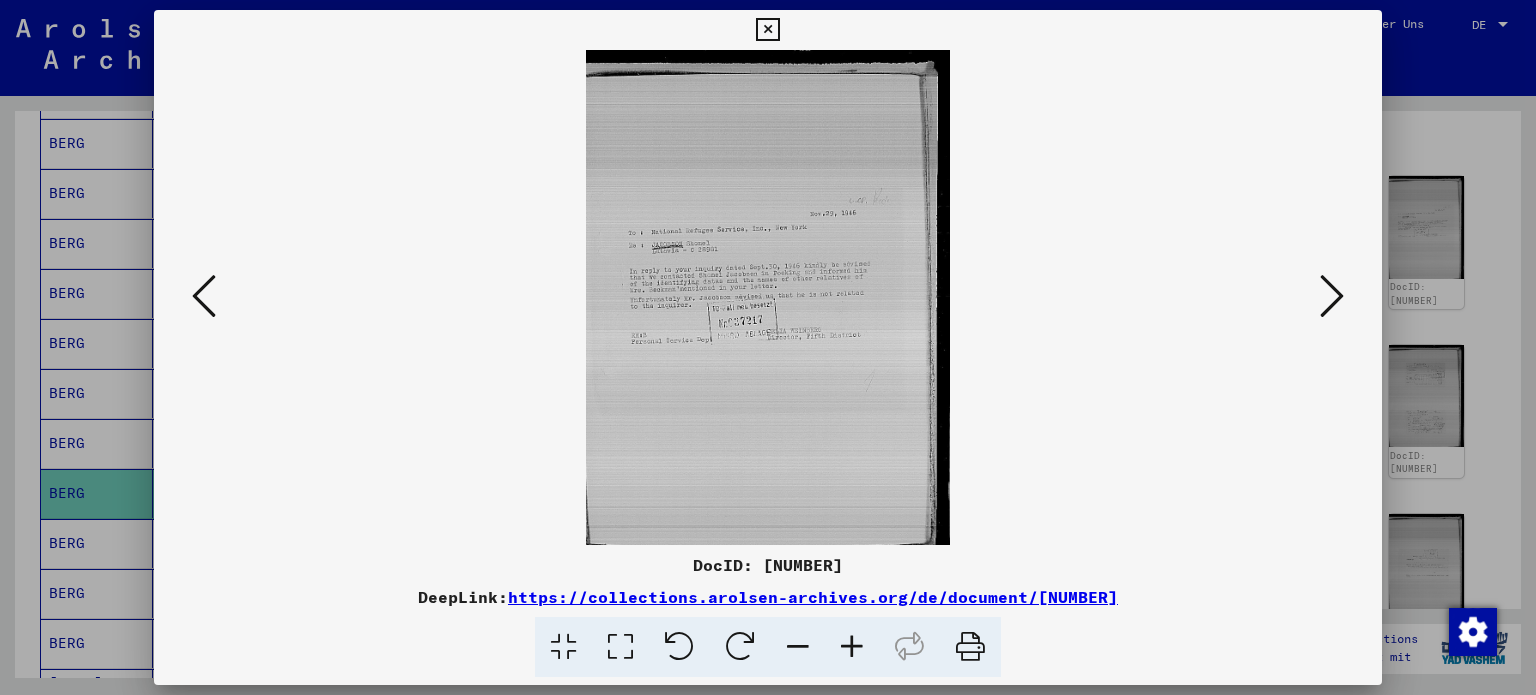 click at bounding box center [204, 296] 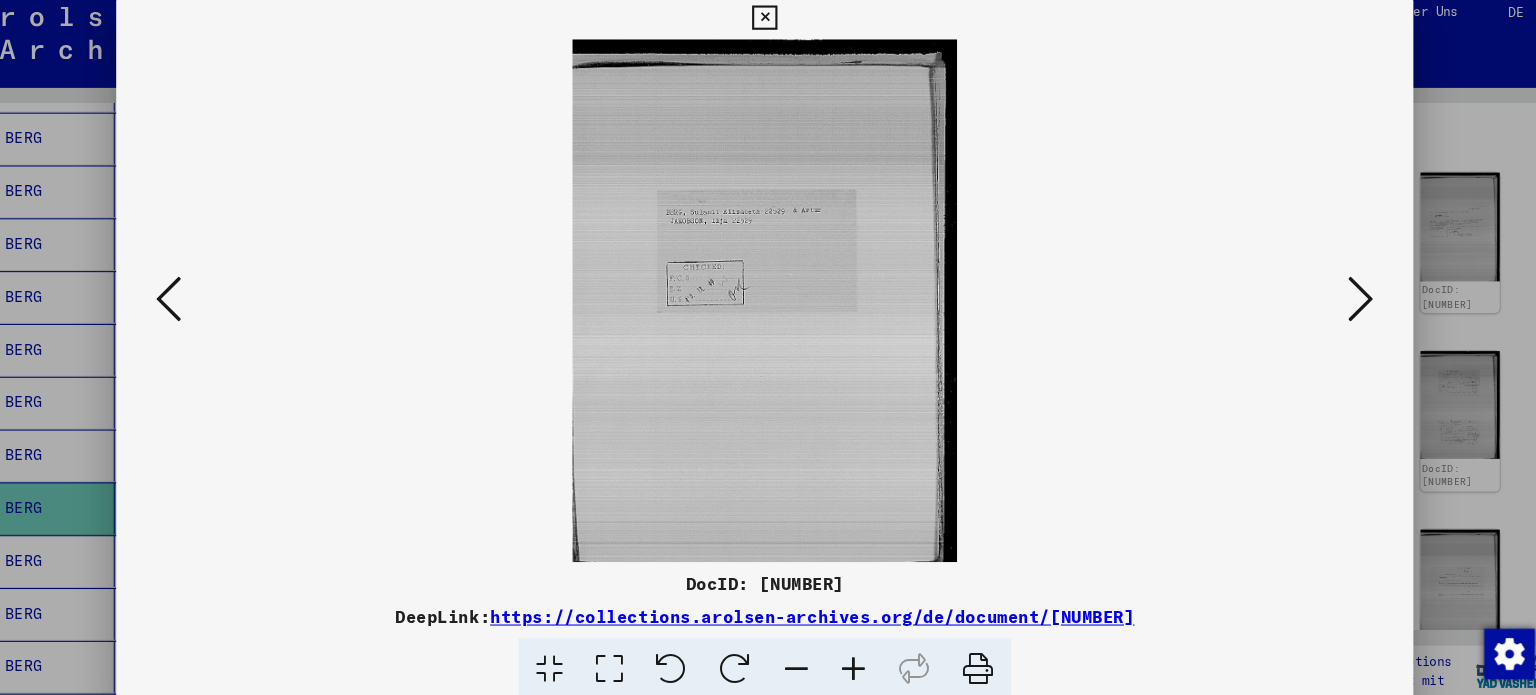 click at bounding box center [1332, 296] 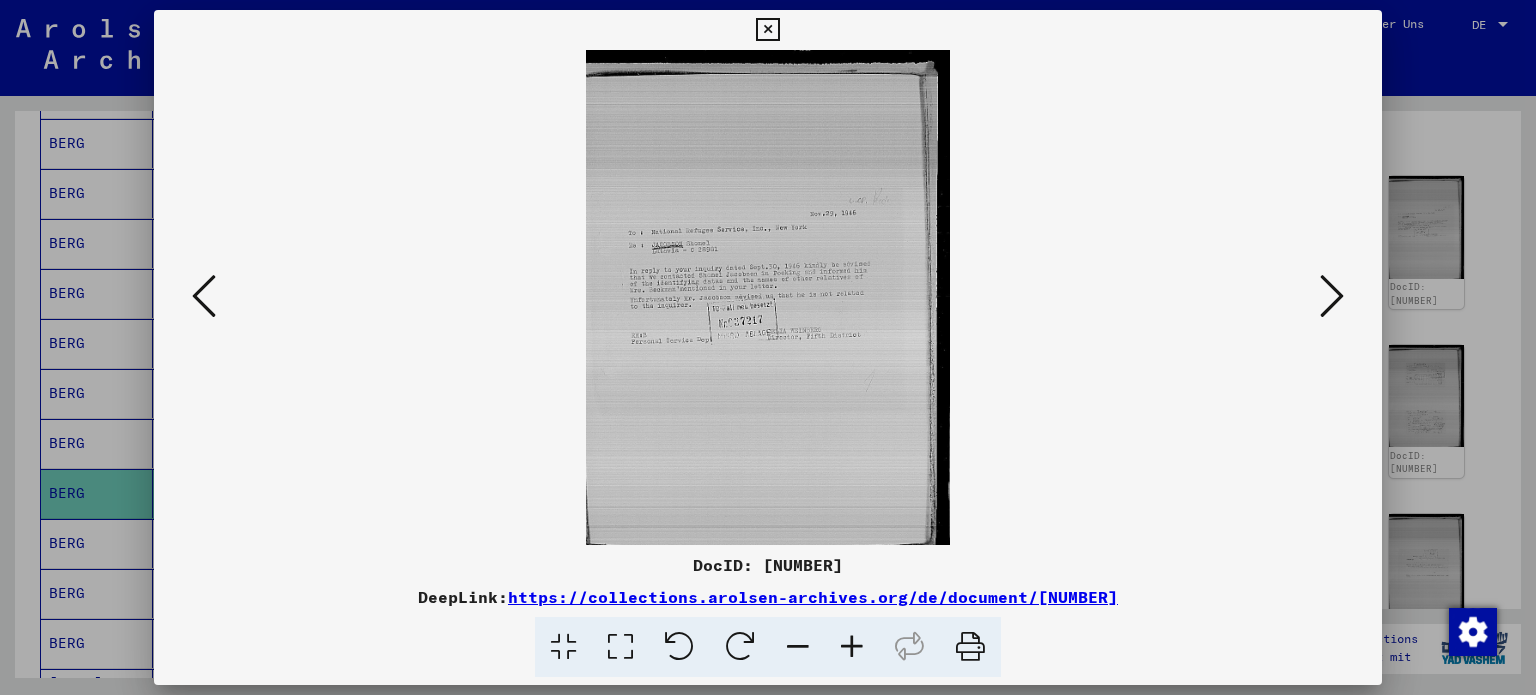 click at bounding box center (1332, 296) 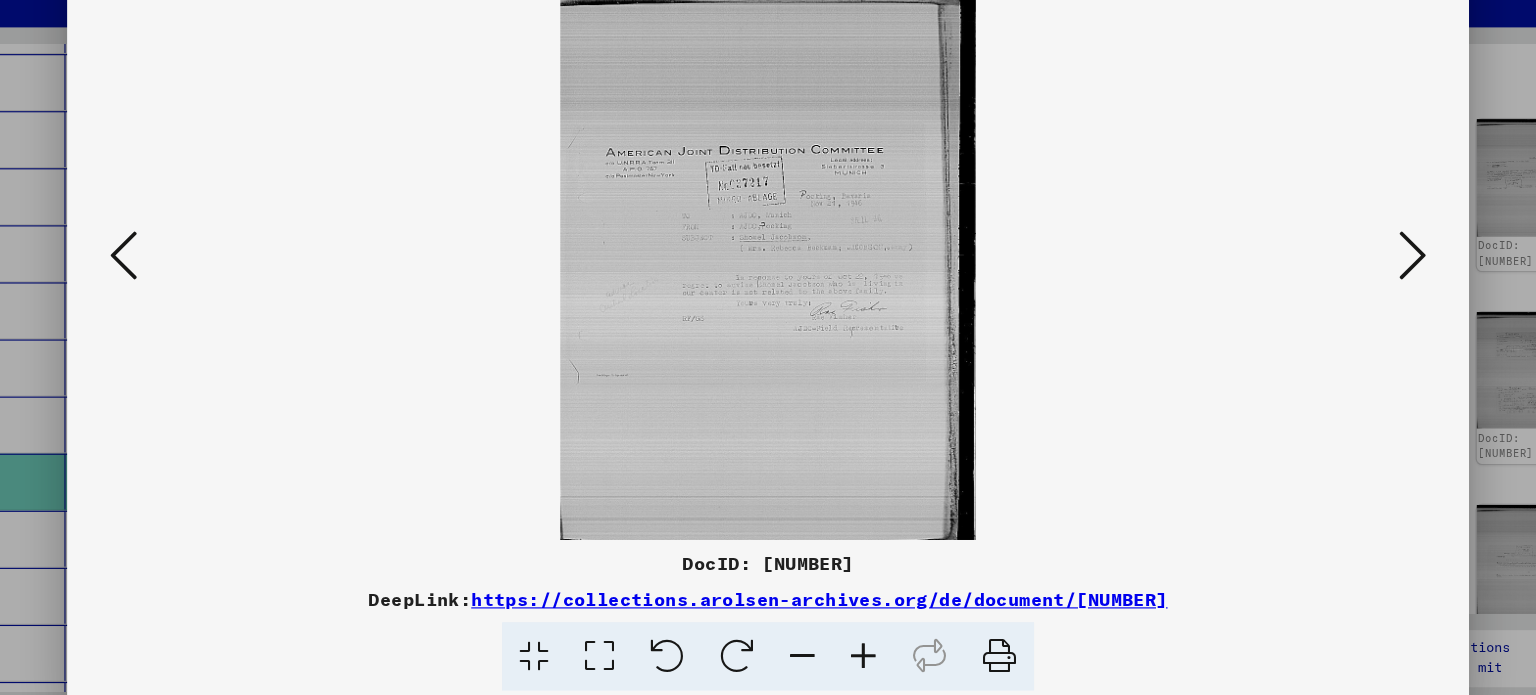 click at bounding box center (1332, 296) 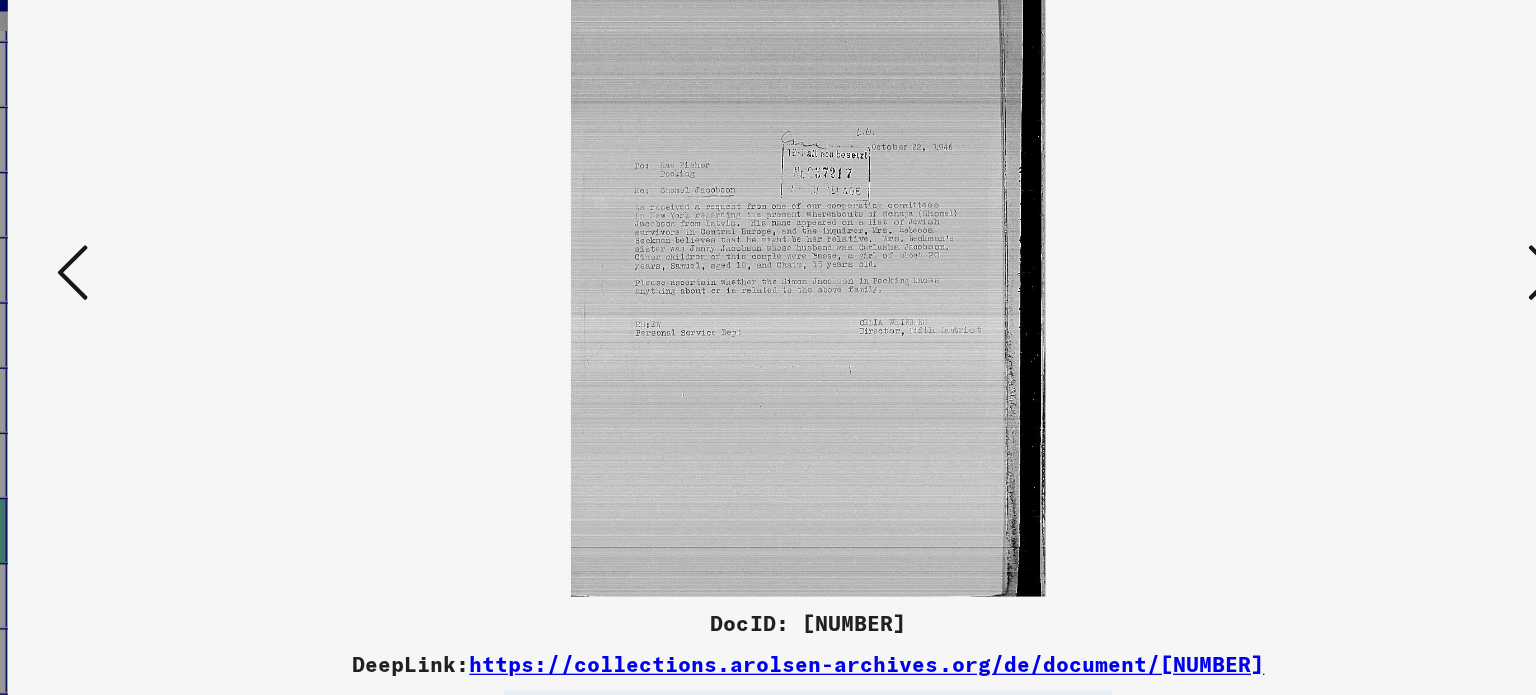 click at bounding box center [1332, 297] 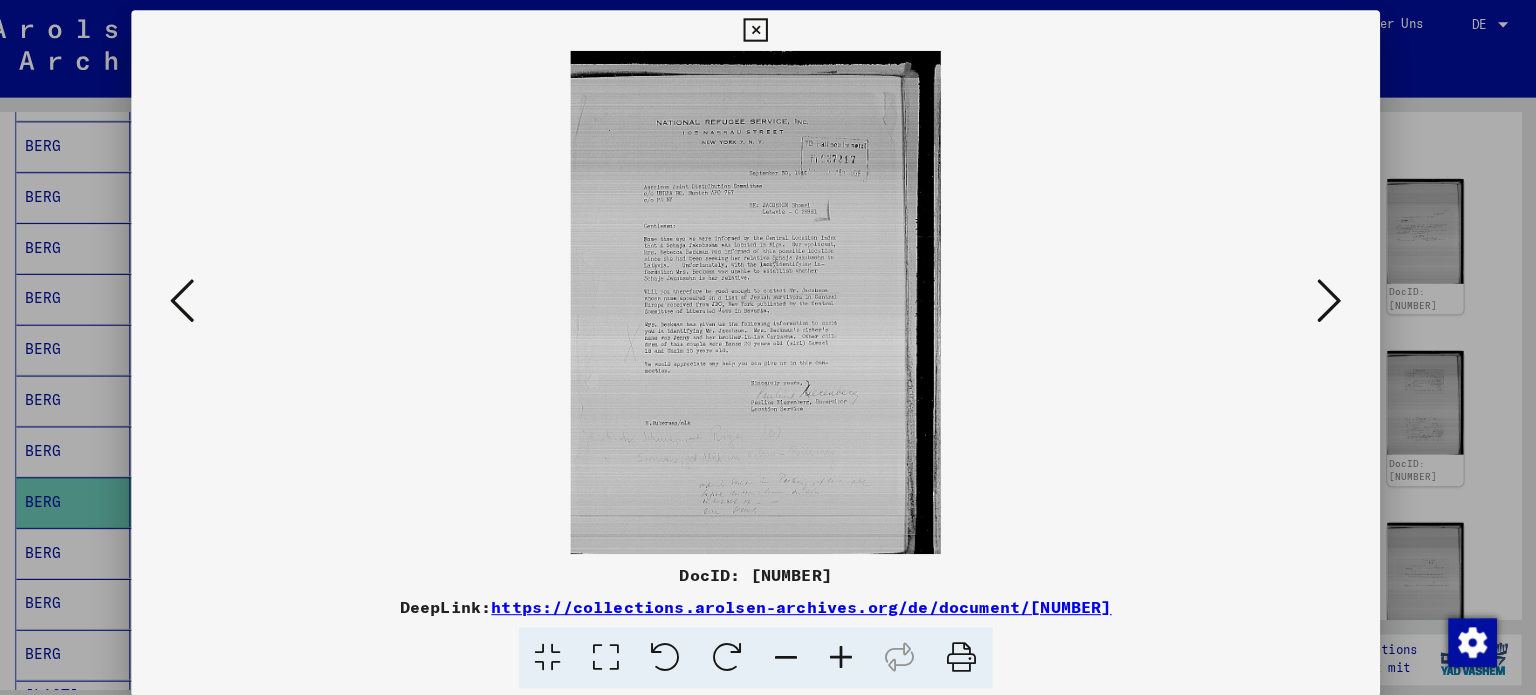 click at bounding box center (1332, 296) 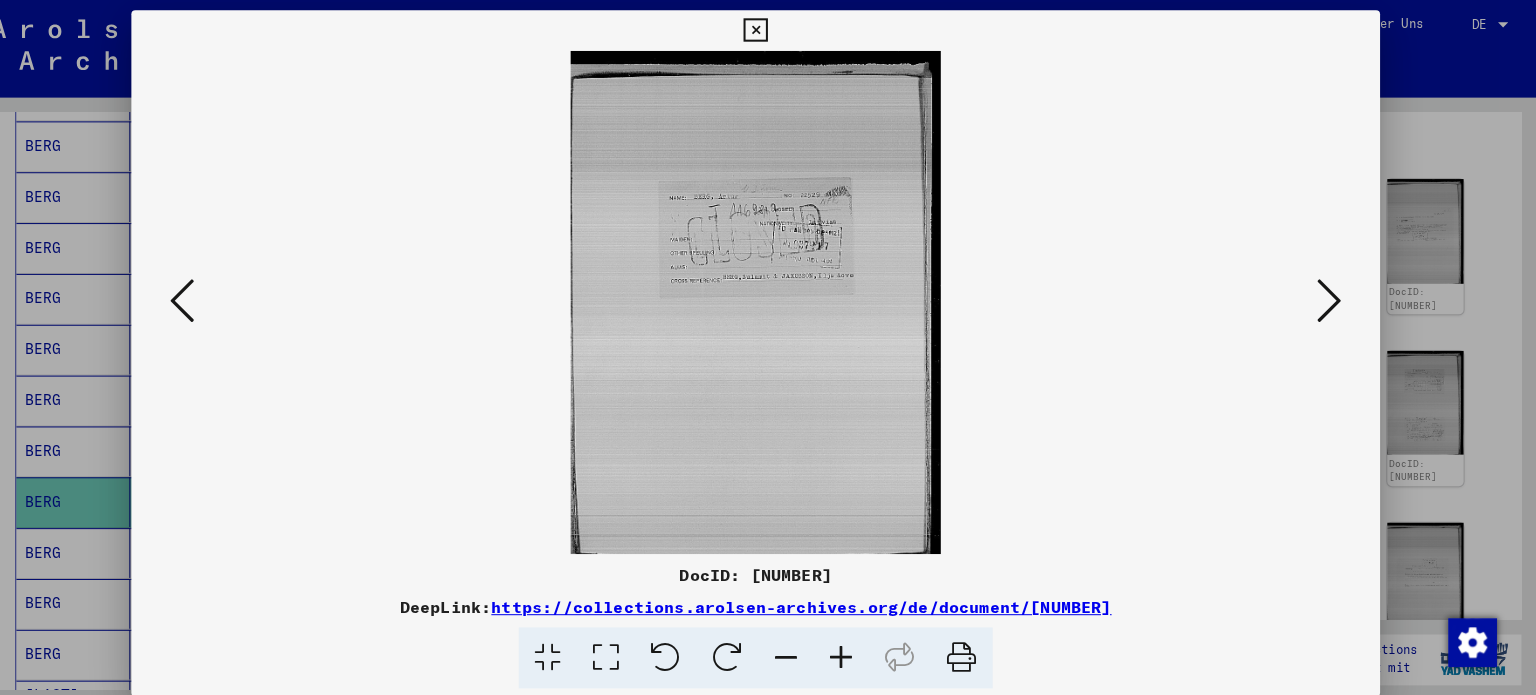 click at bounding box center (768, 297) 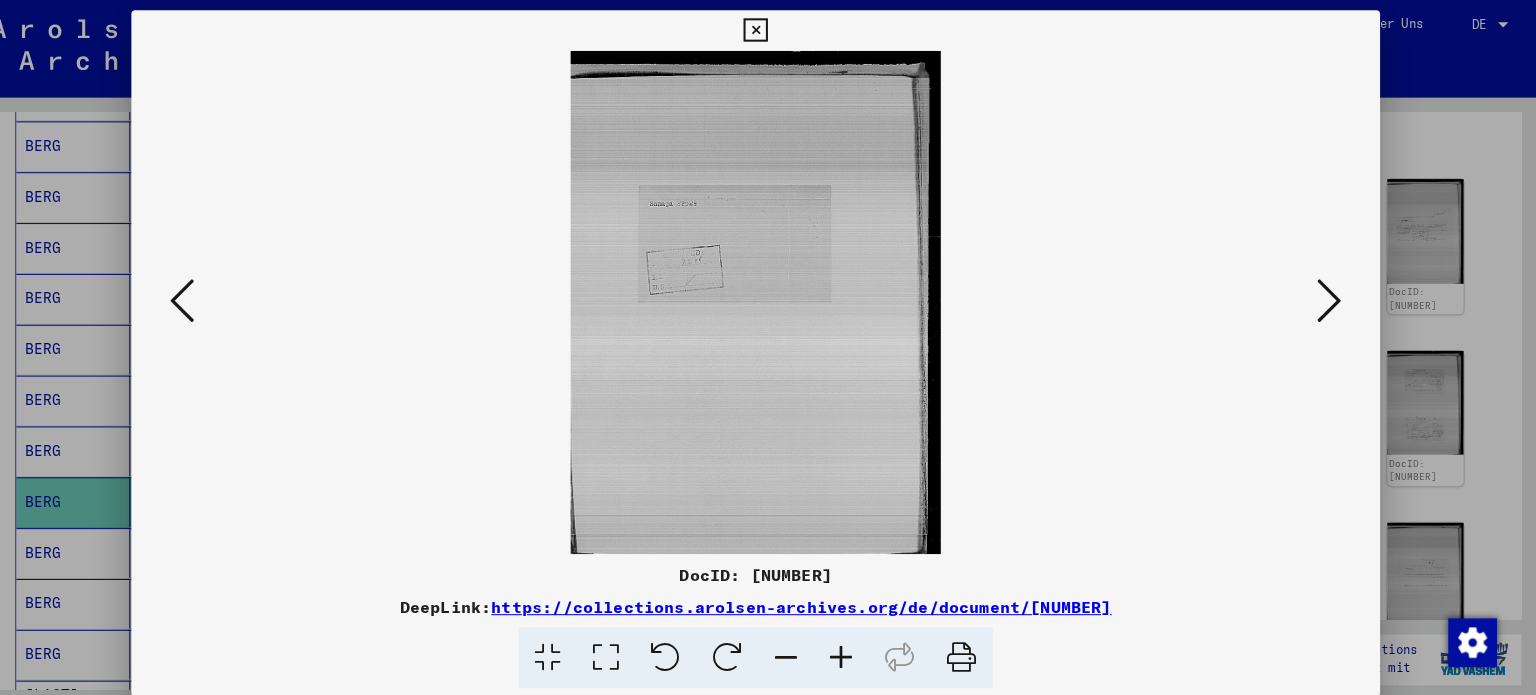 click at bounding box center [1332, 296] 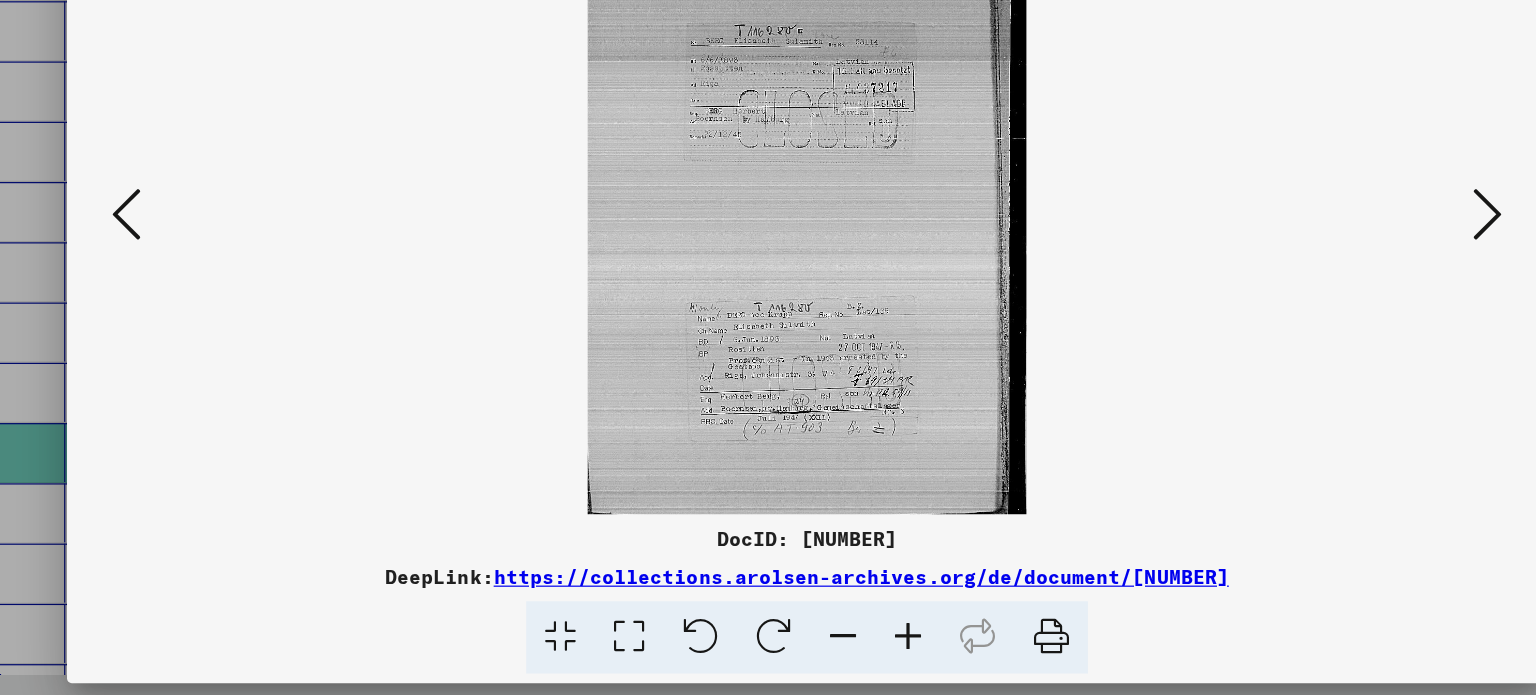 scroll, scrollTop: 0, scrollLeft: 0, axis: both 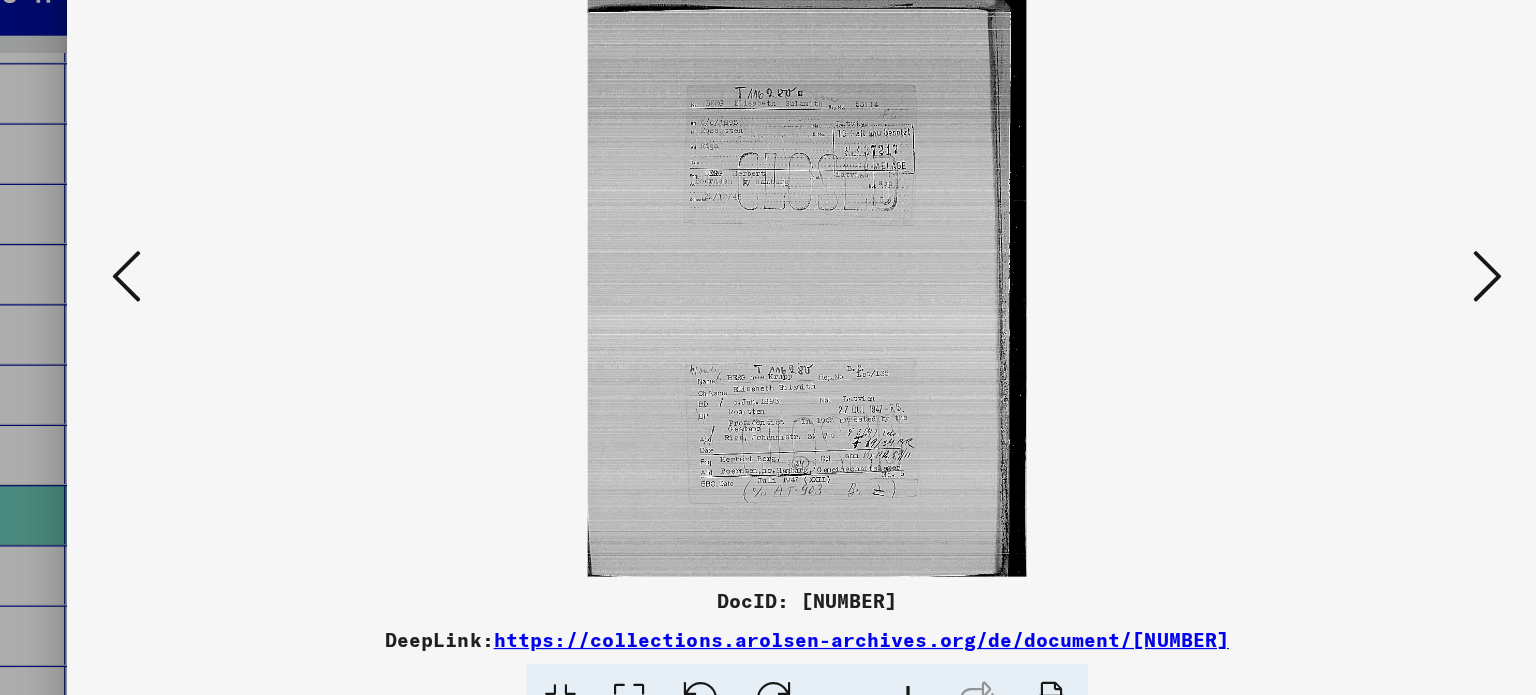click at bounding box center (1332, 296) 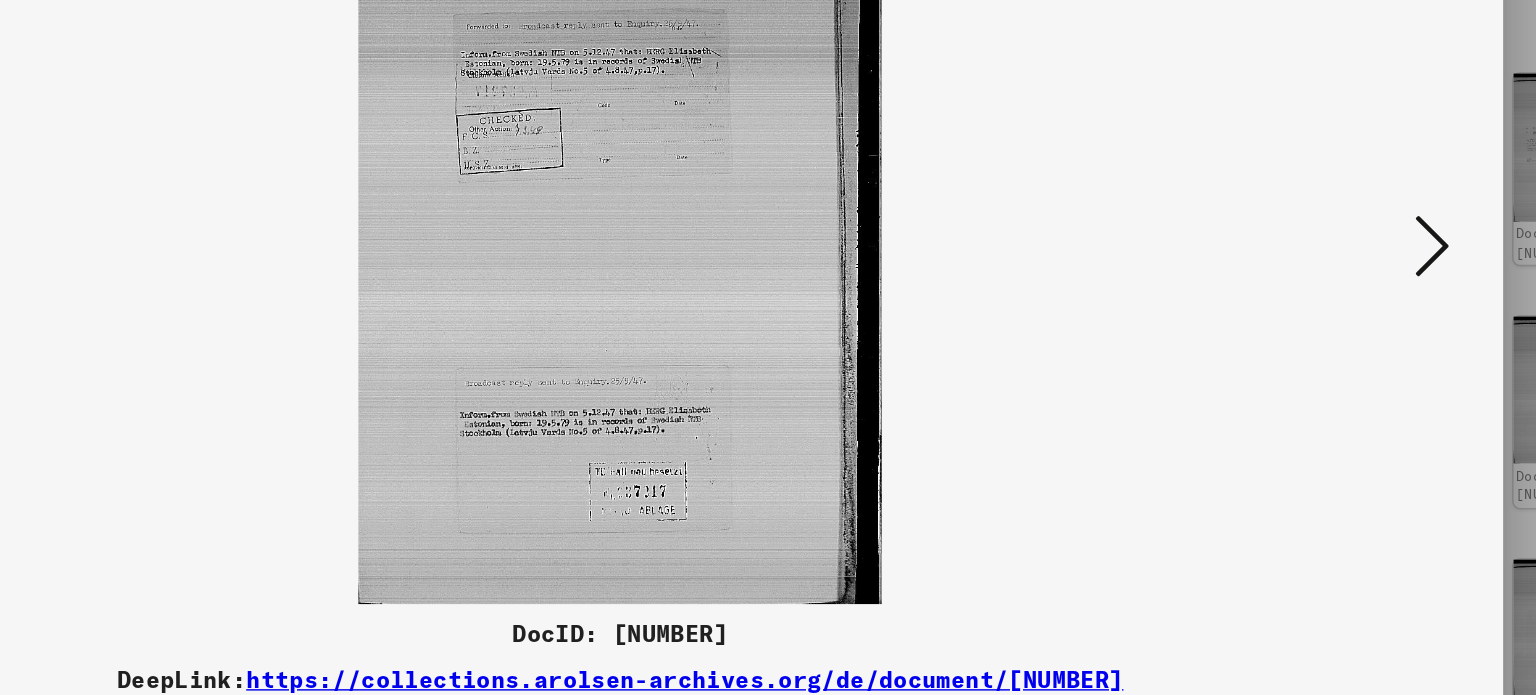 click at bounding box center [1332, 296] 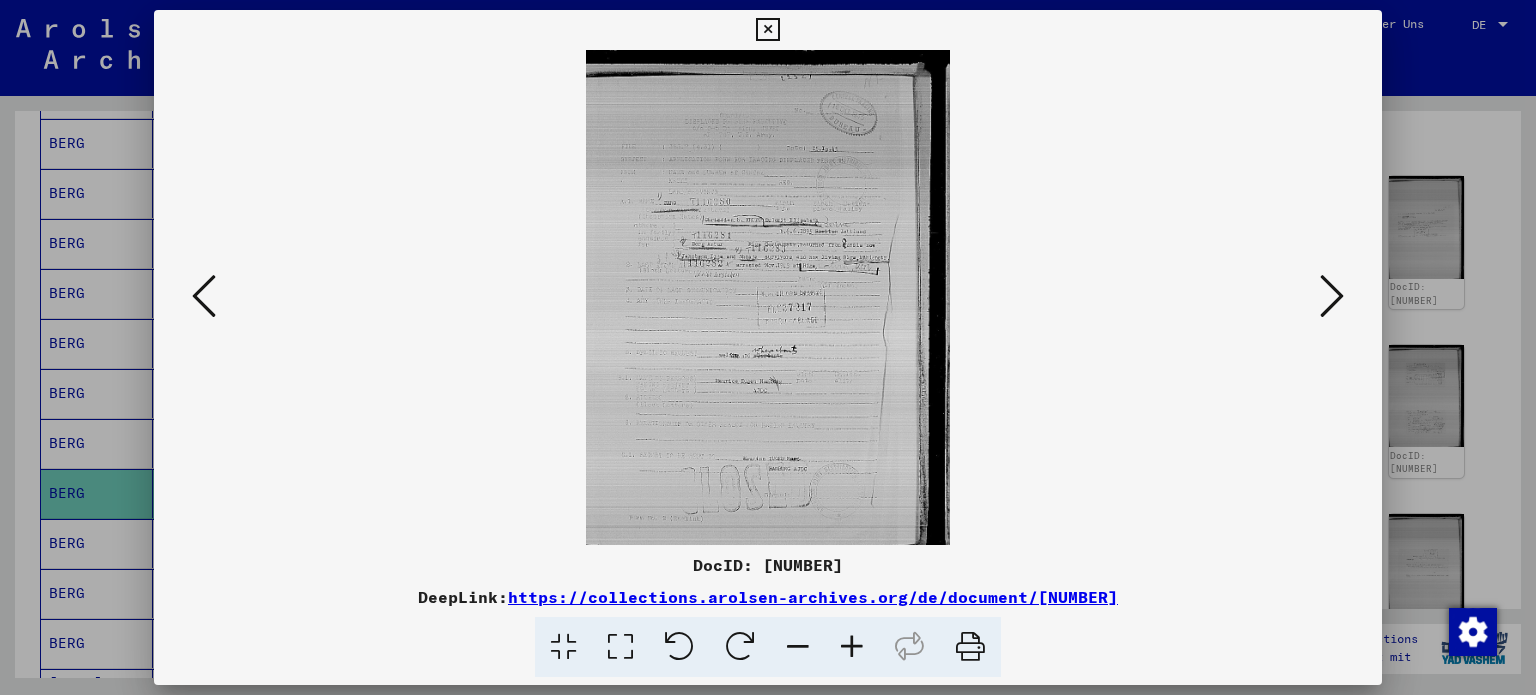 click at bounding box center [1332, 296] 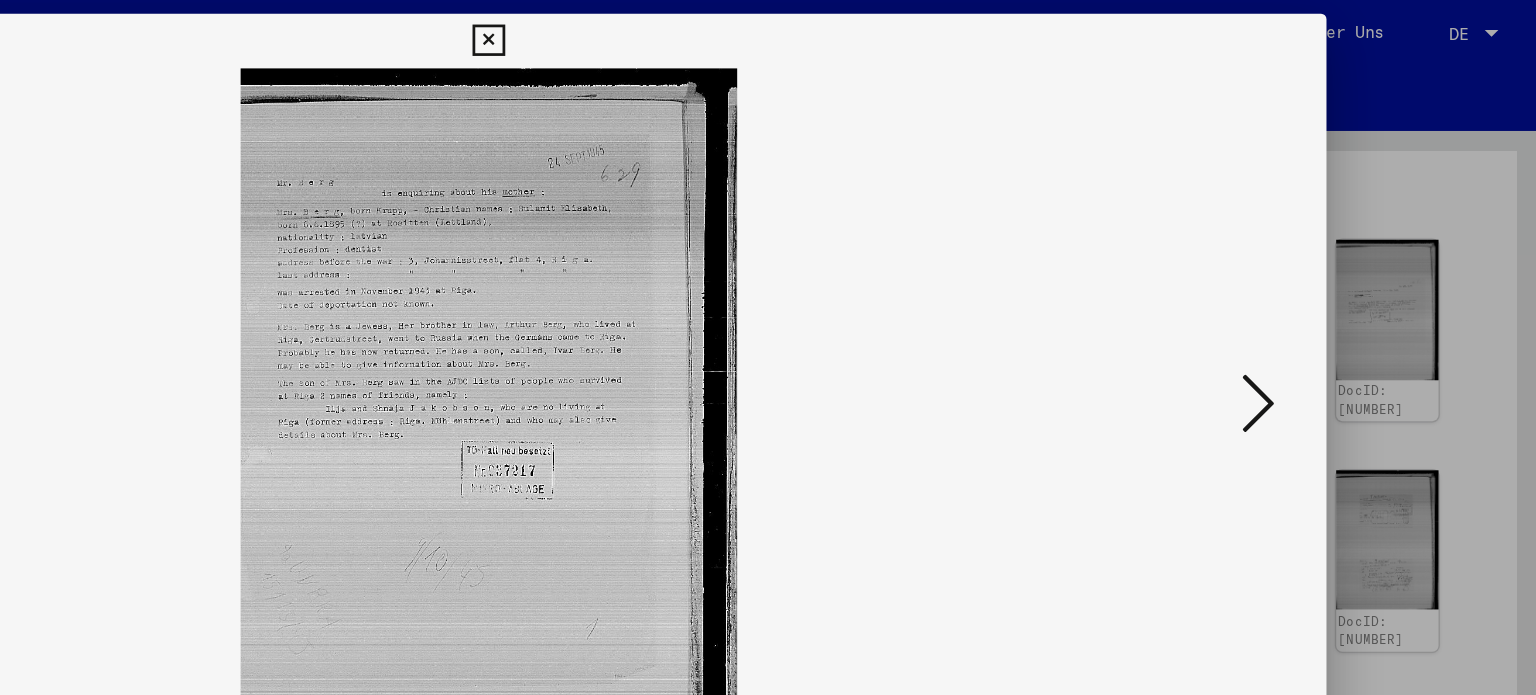 click at bounding box center [1332, 296] 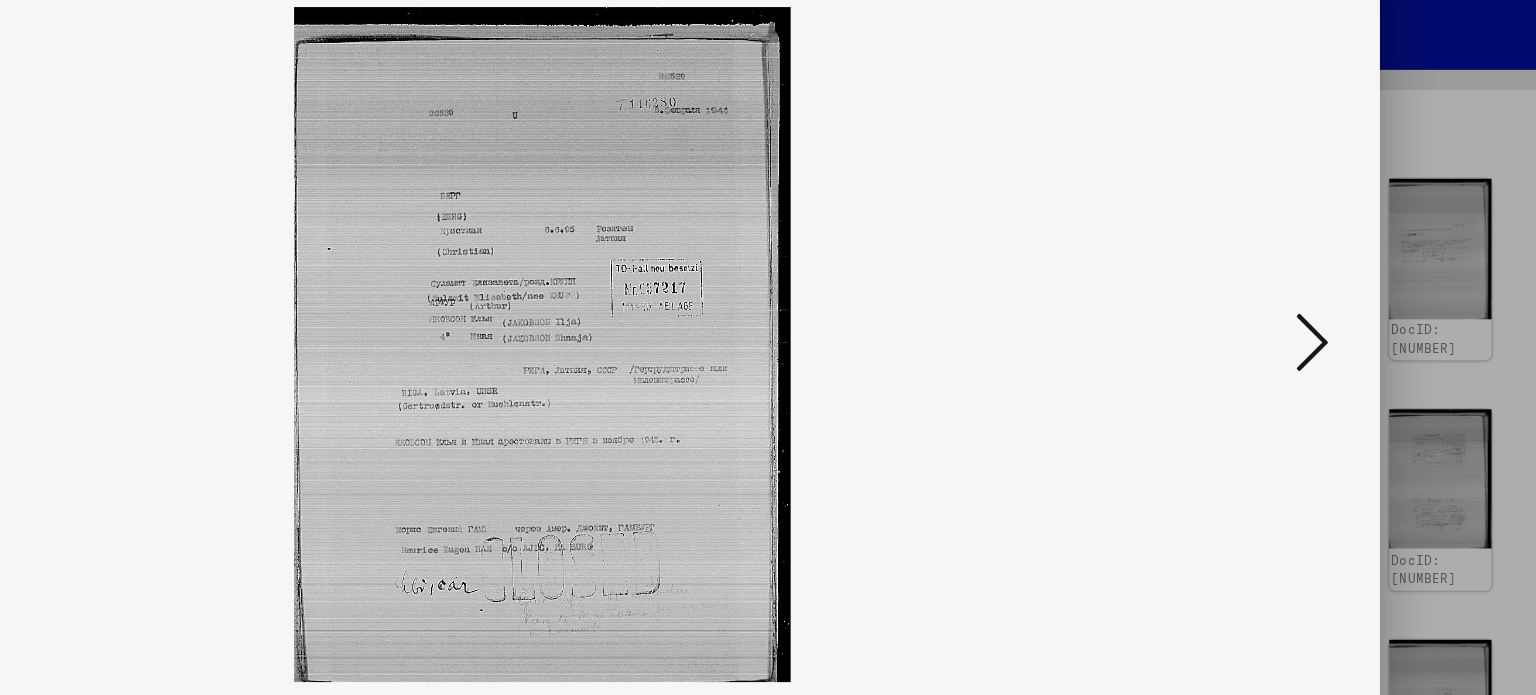 click at bounding box center [1332, 296] 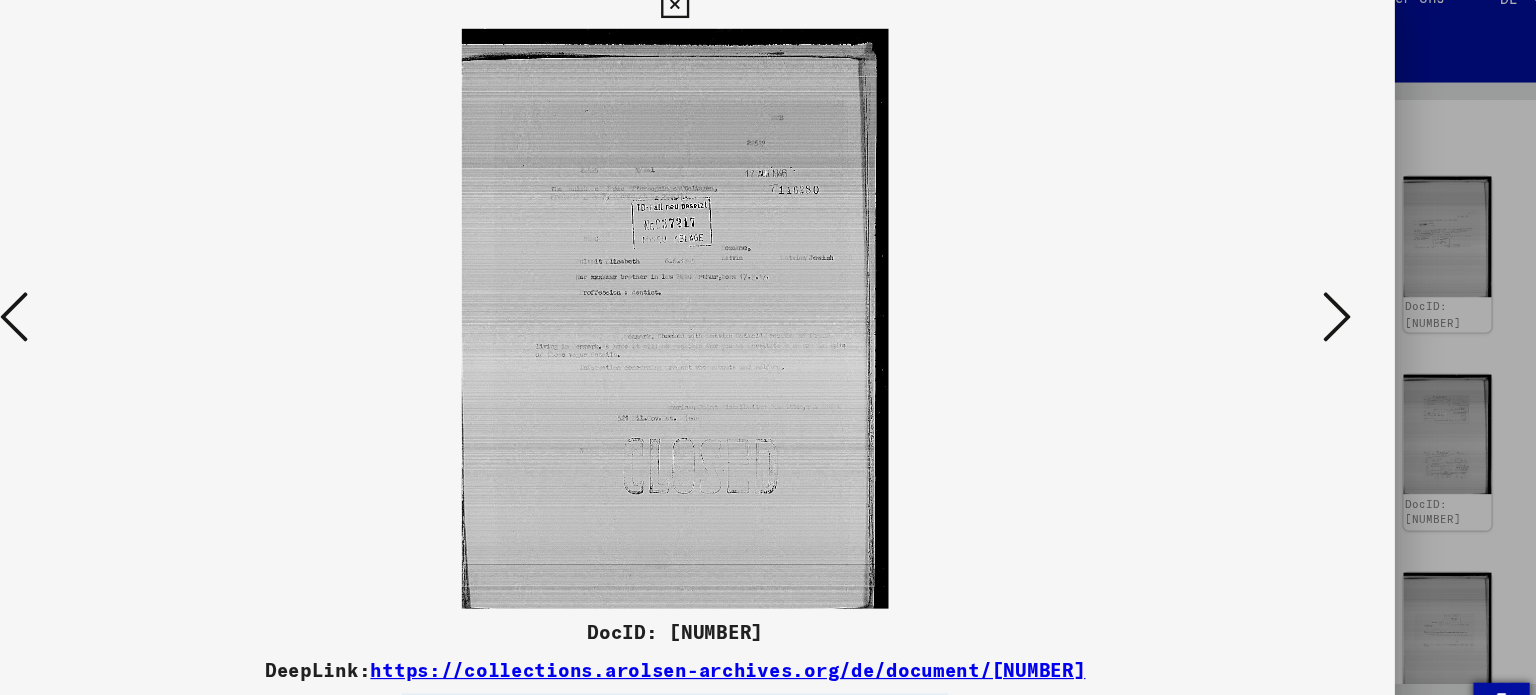 click at bounding box center (1332, 297) 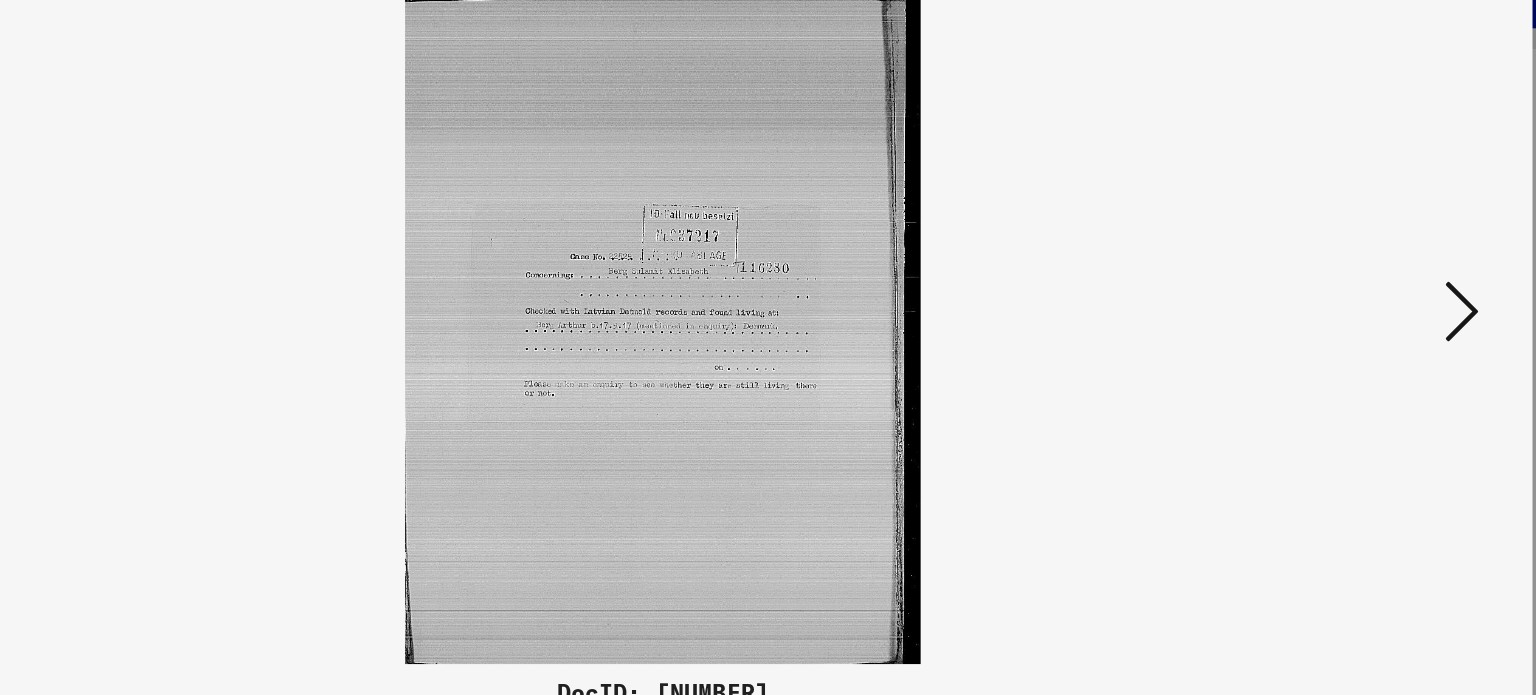 click at bounding box center (1332, 296) 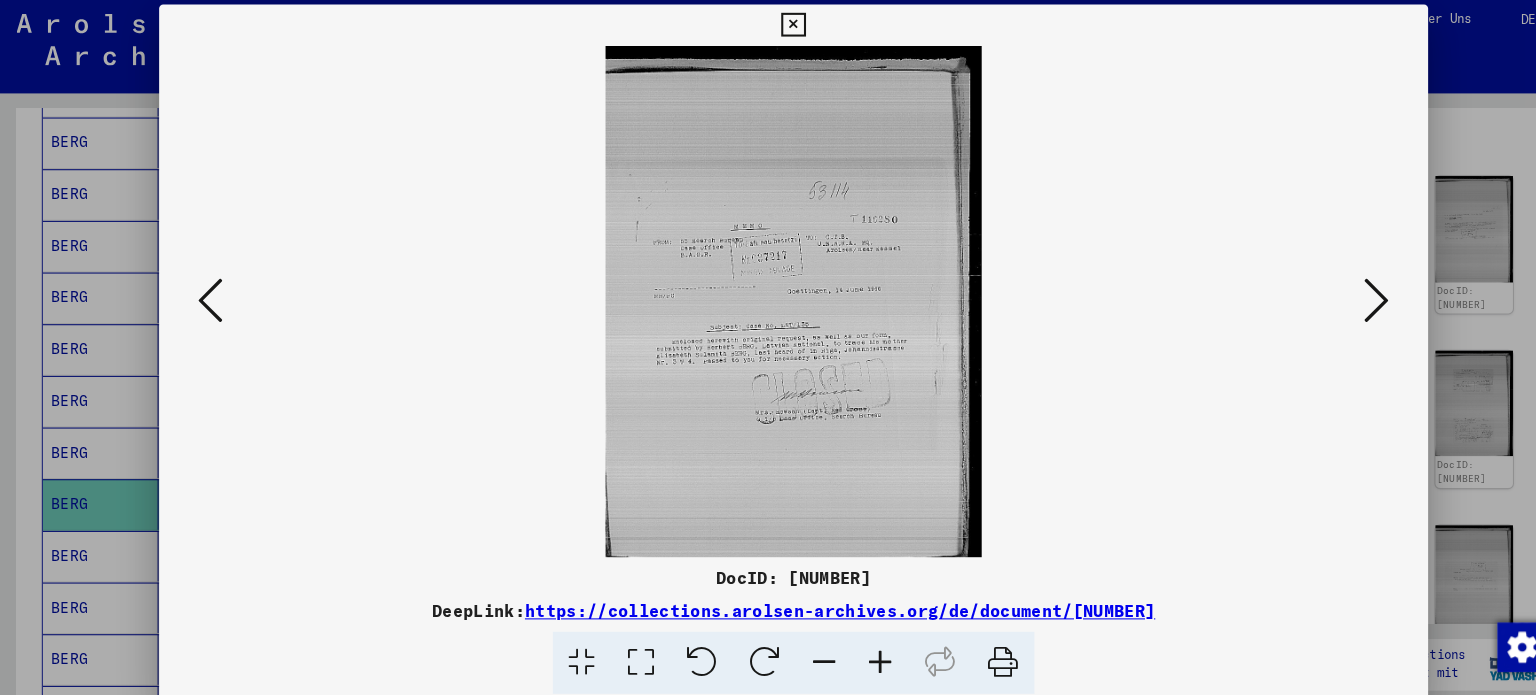 click at bounding box center [1332, 296] 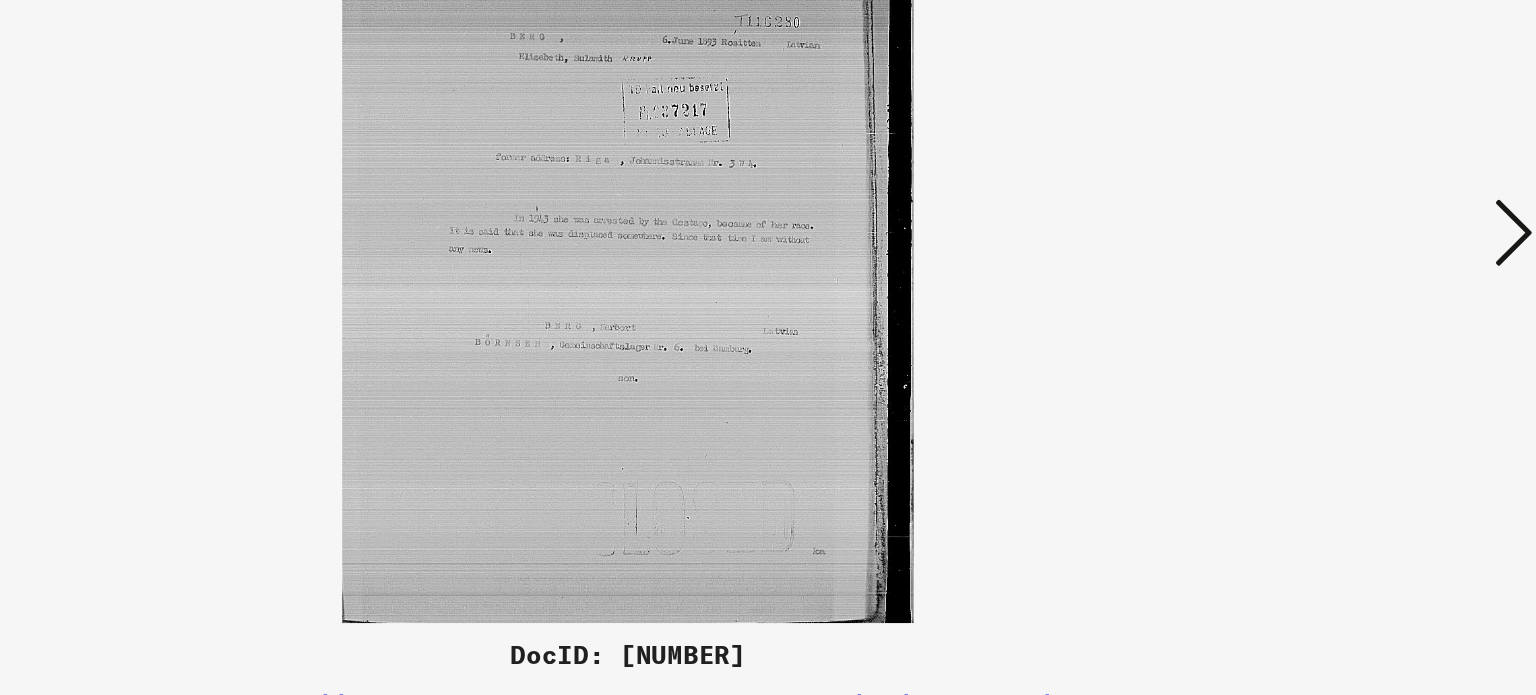 click at bounding box center (1332, 296) 